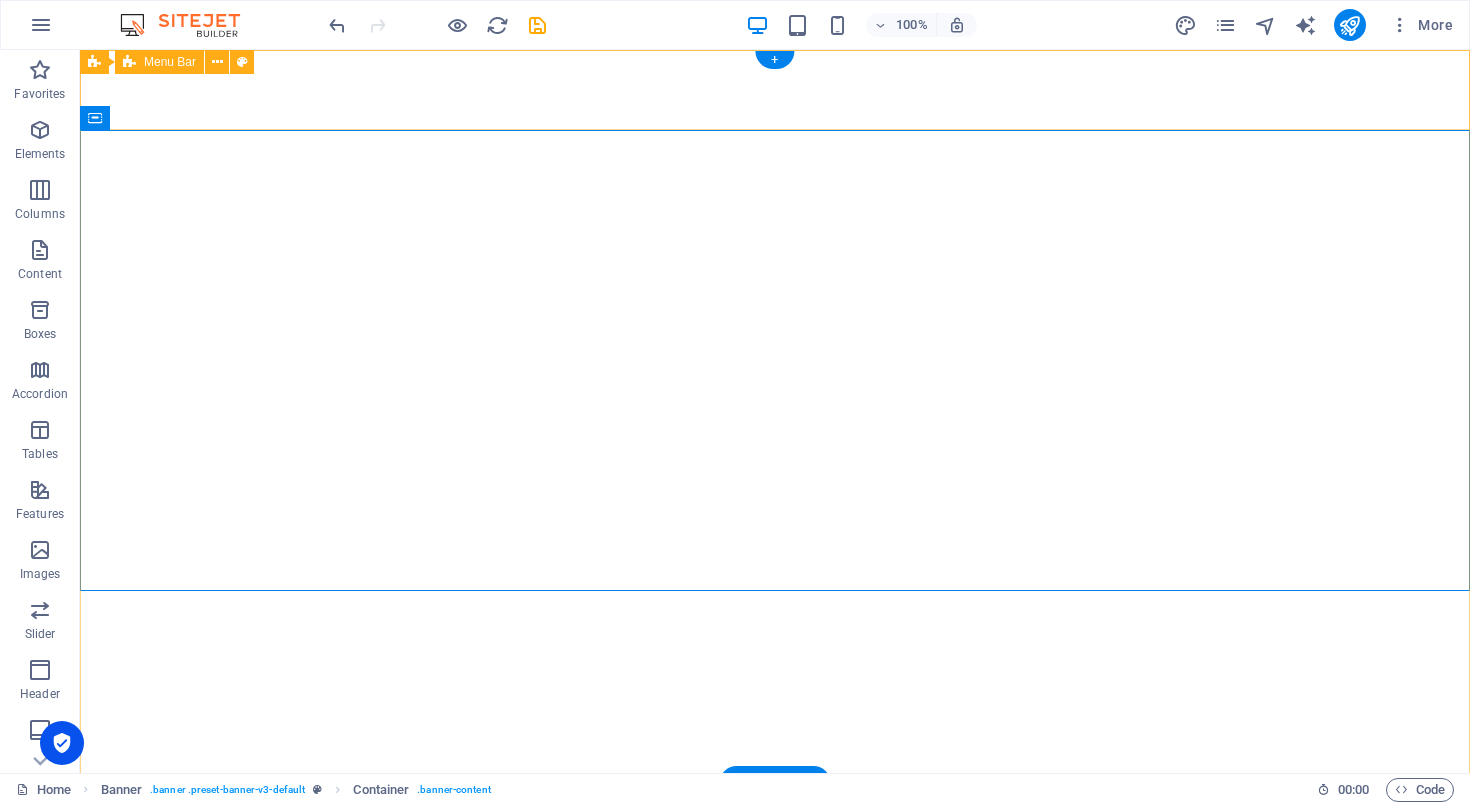 scroll, scrollTop: 0, scrollLeft: 0, axis: both 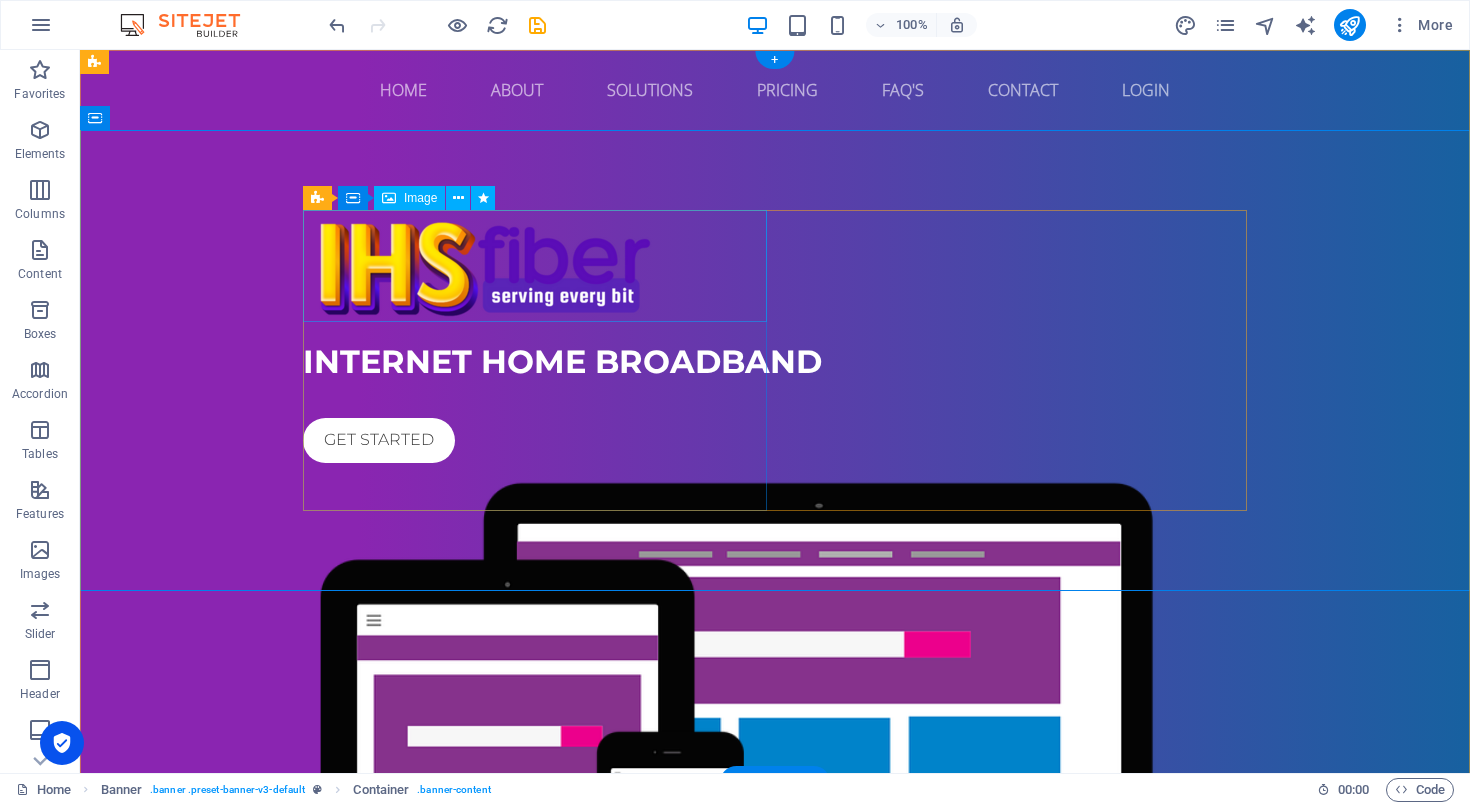 click at bounding box center [775, 266] 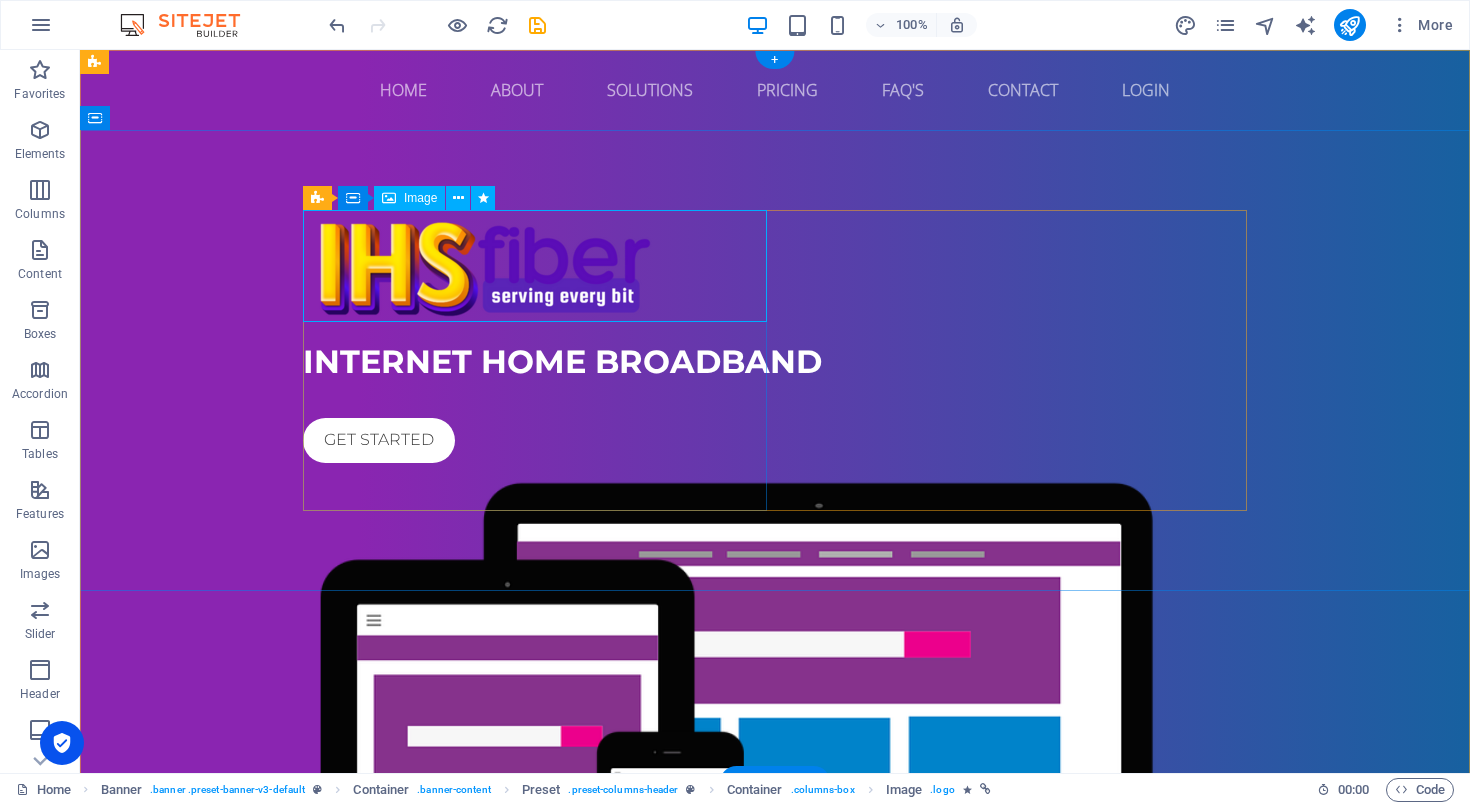 click on "Image" at bounding box center [420, 198] 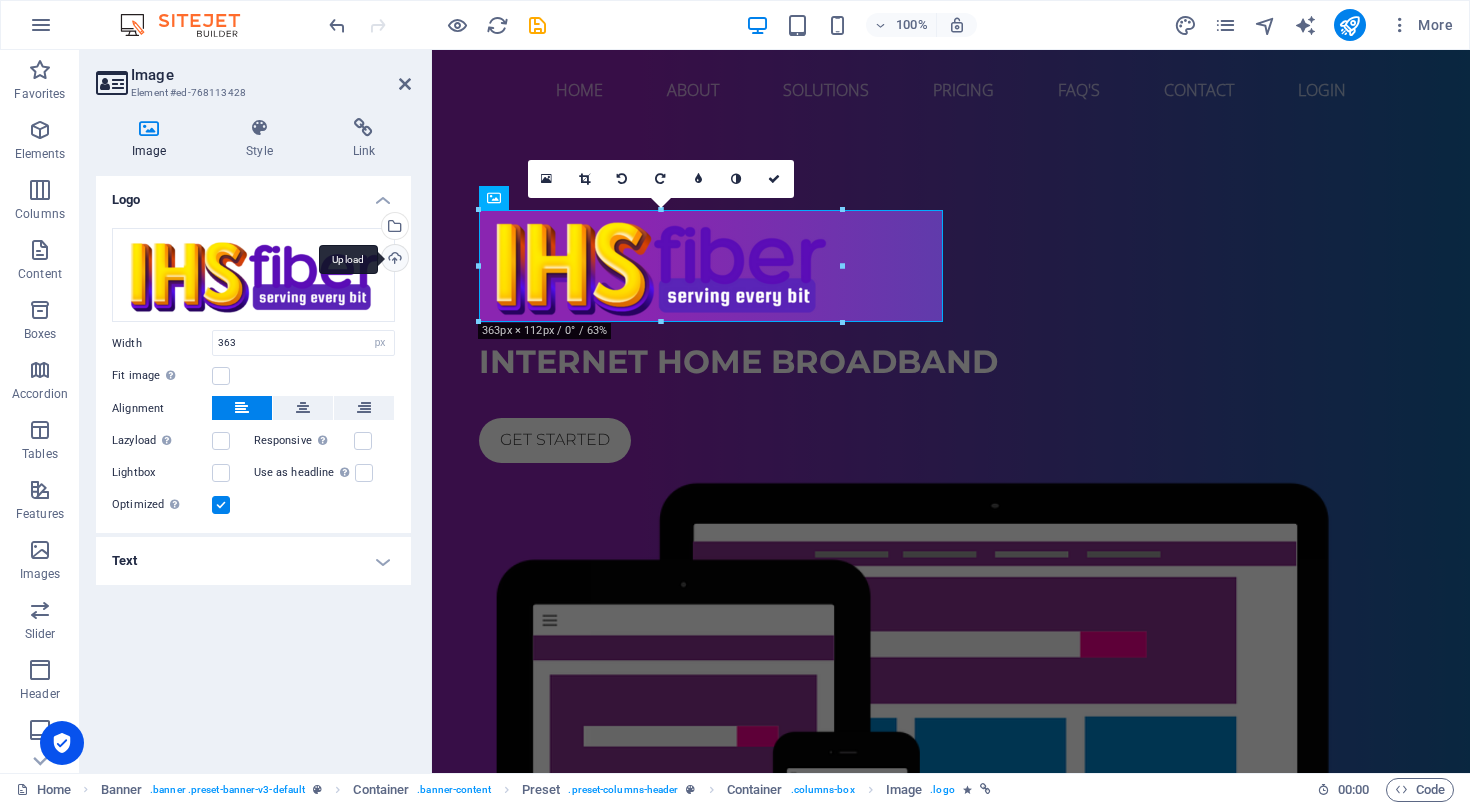click on "Upload" at bounding box center [393, 260] 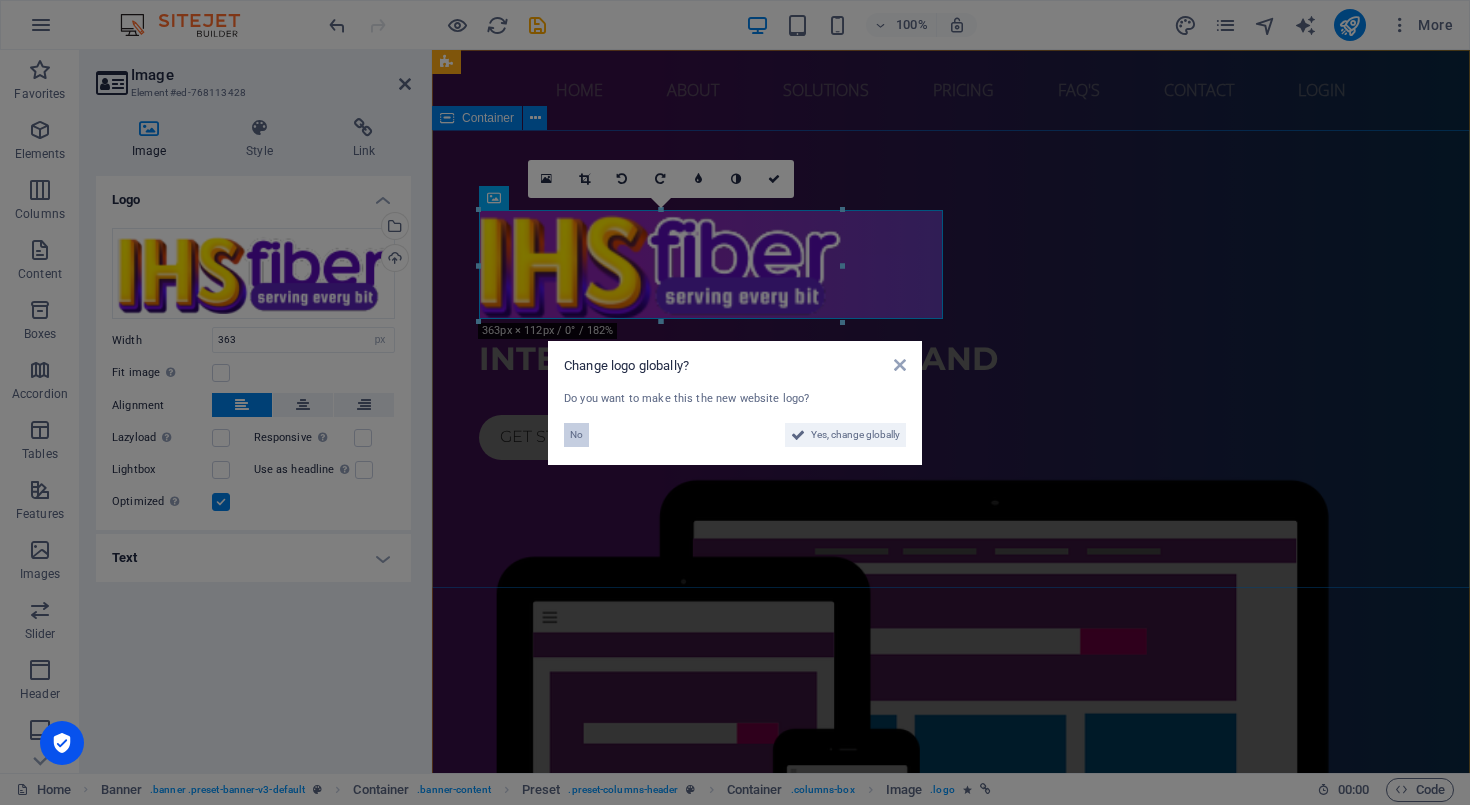 click on "No" at bounding box center (576, 435) 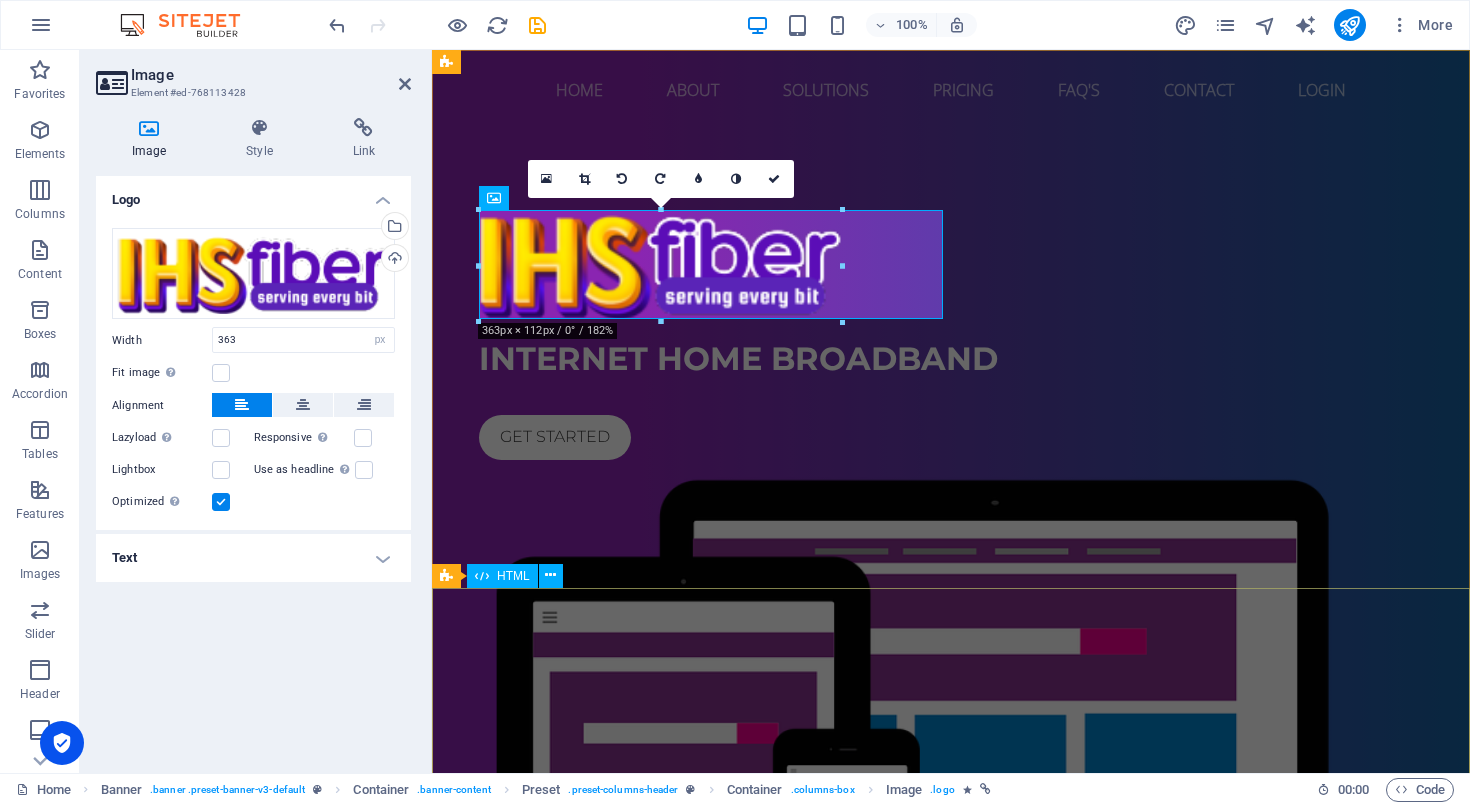 click at bounding box center [951, 1229] 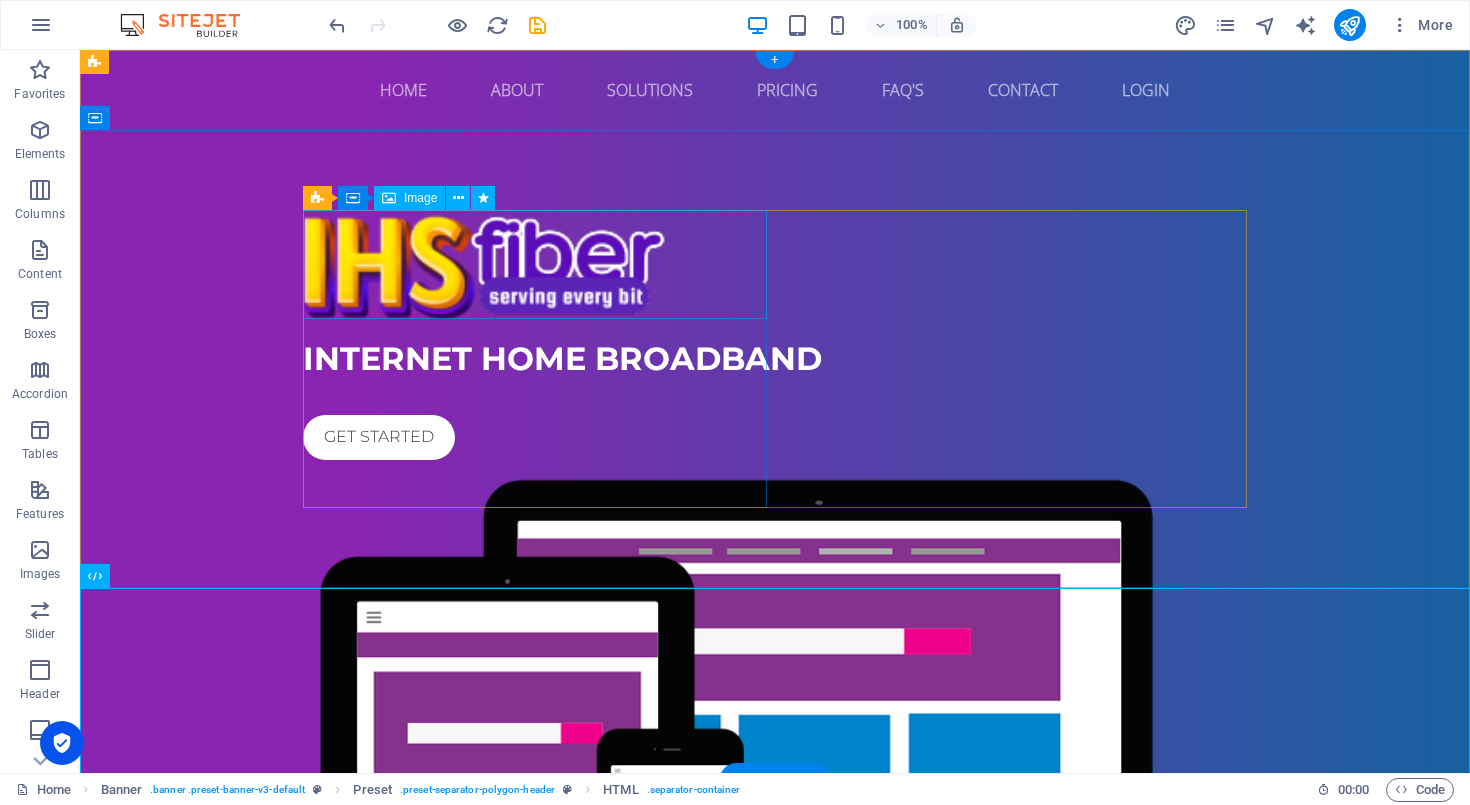 scroll, scrollTop: 0, scrollLeft: 0, axis: both 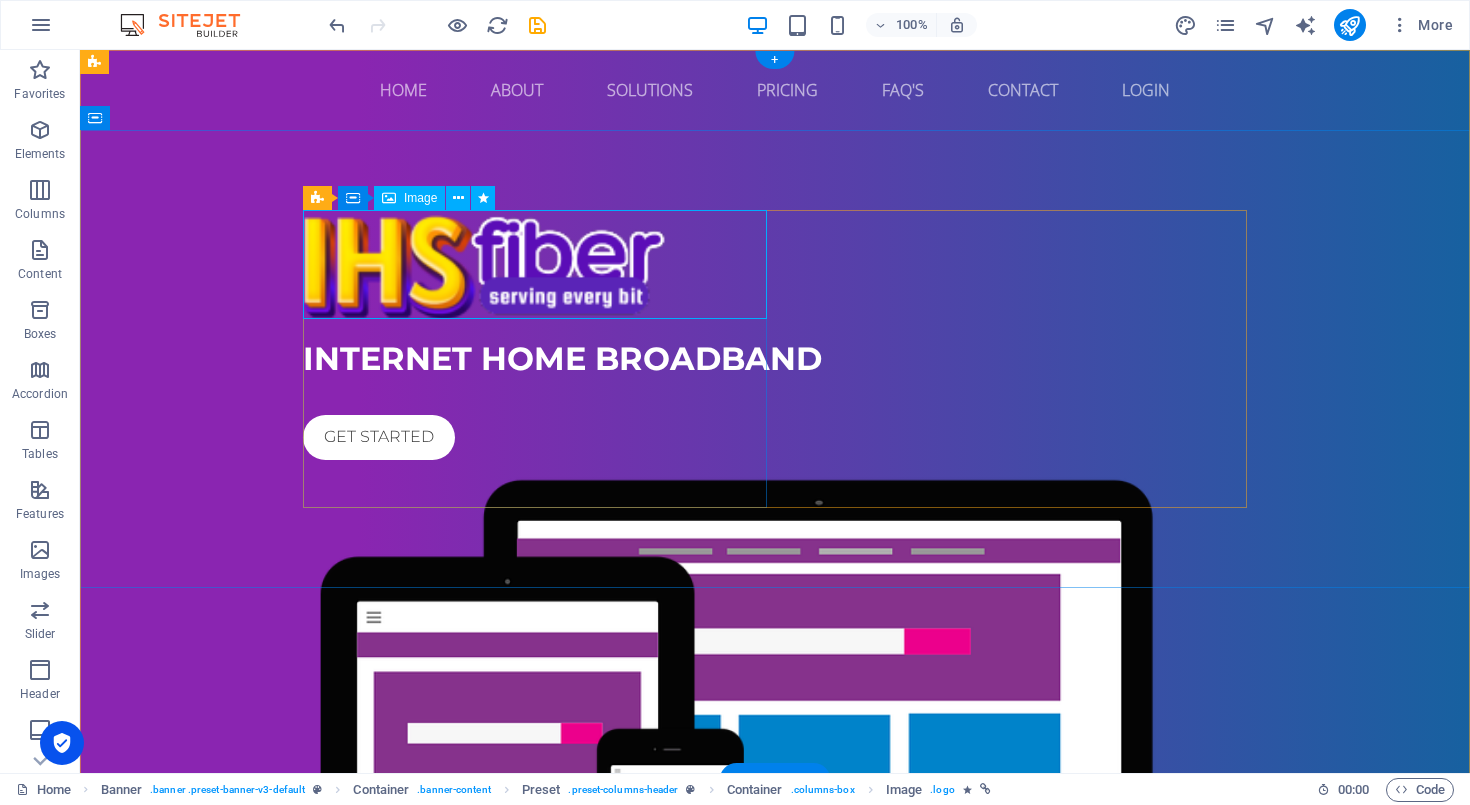 click at bounding box center (775, 264) 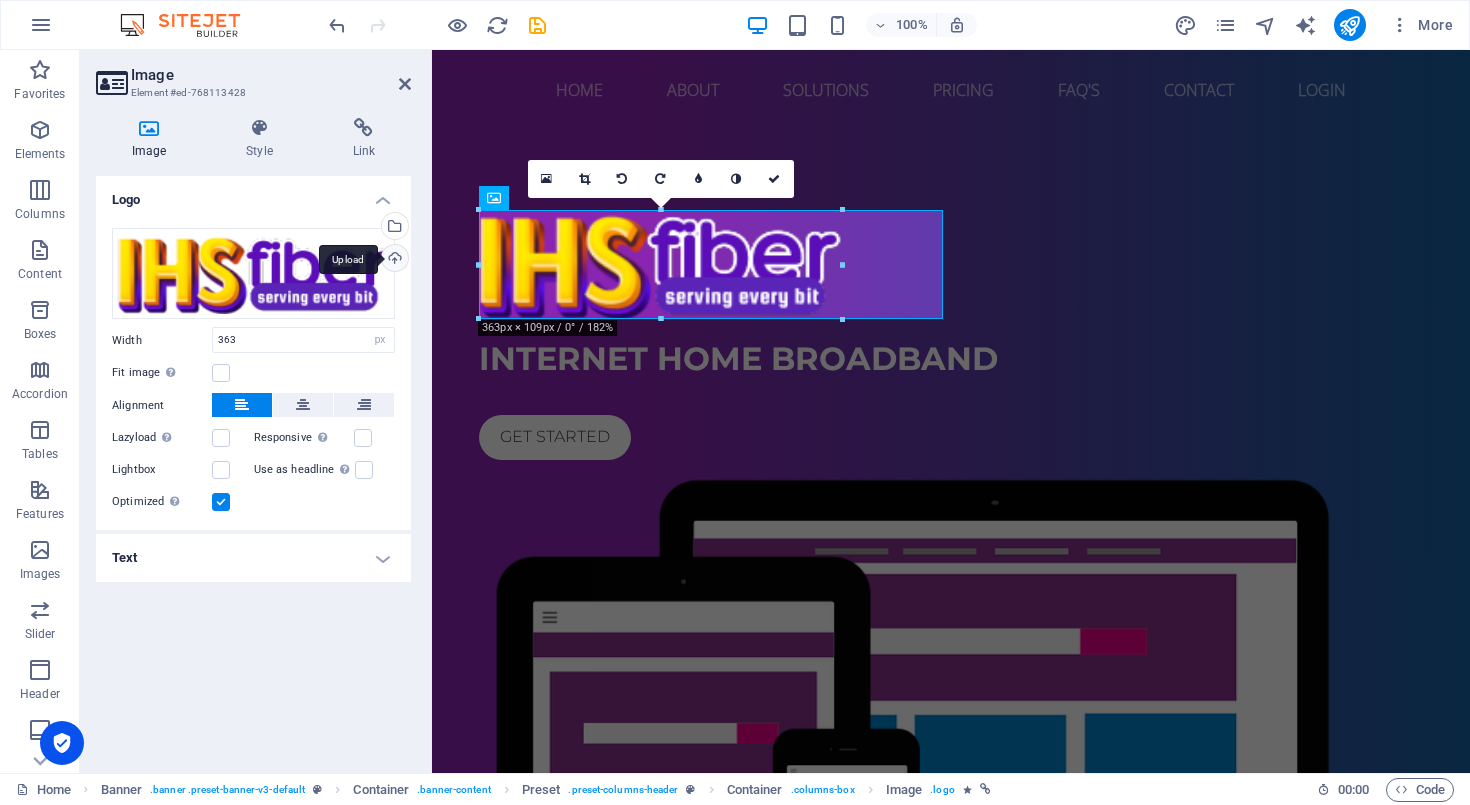 click on "Upload" at bounding box center [393, 260] 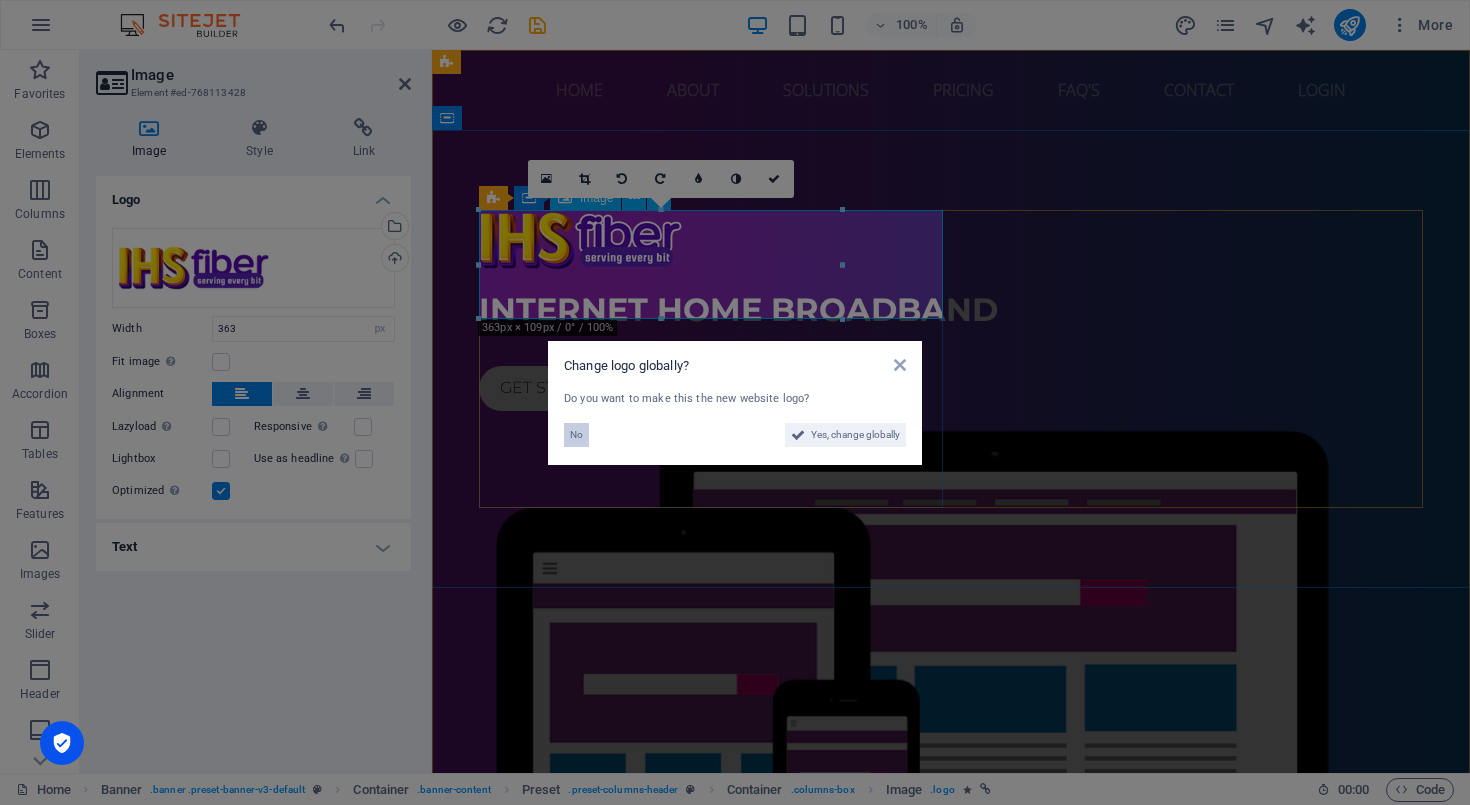 click on "No" at bounding box center [576, 435] 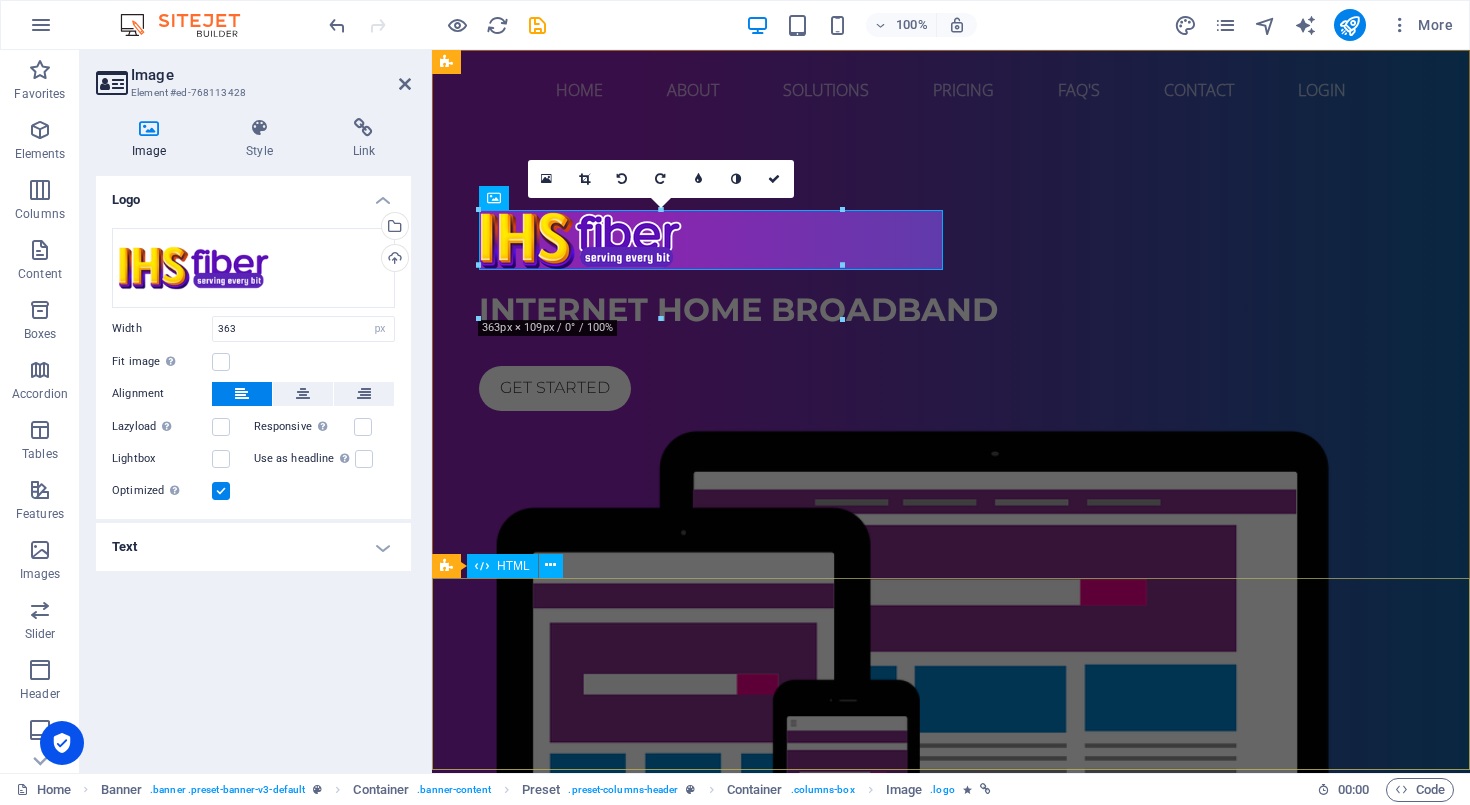click at bounding box center (951, 1180) 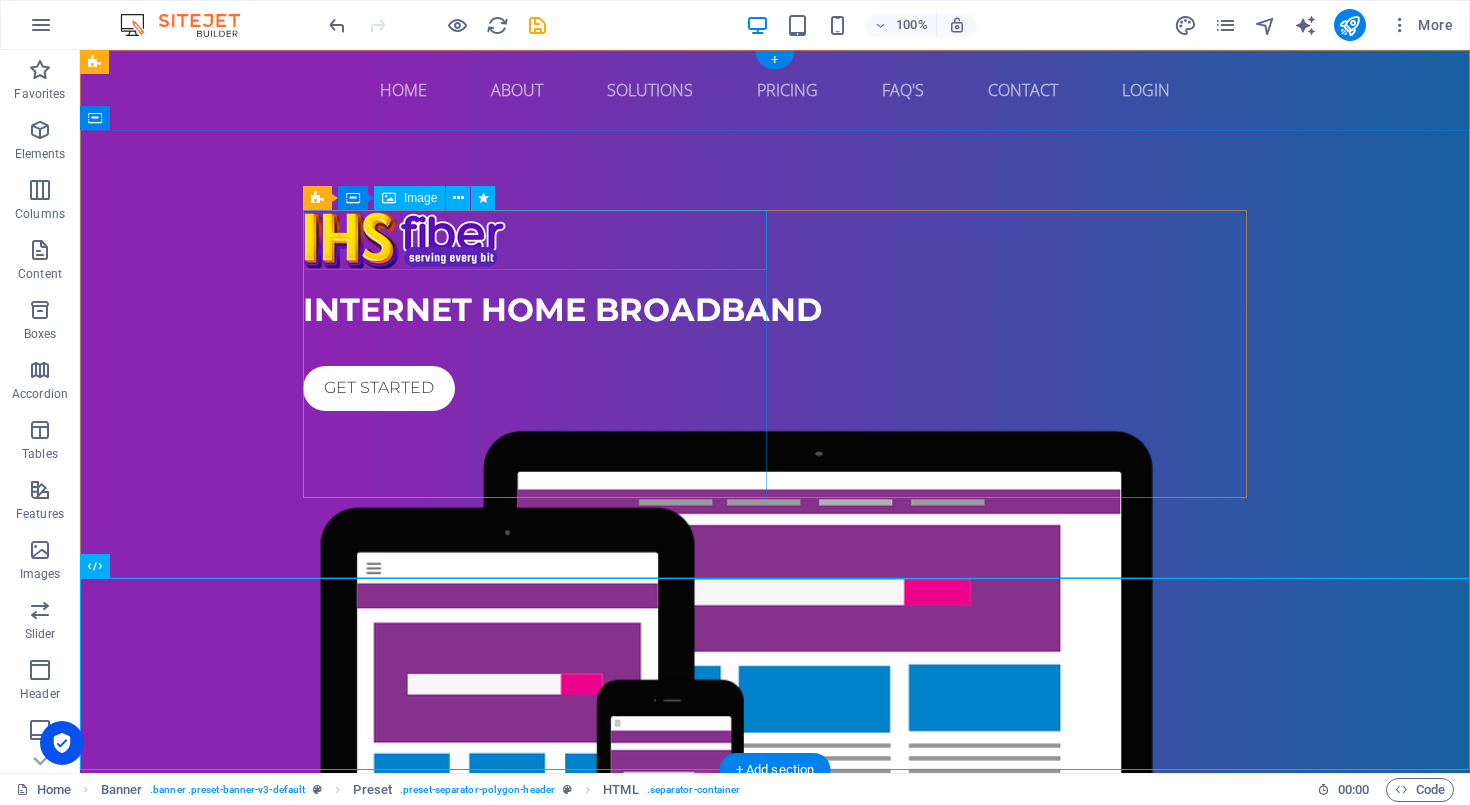 click at bounding box center [775, 240] 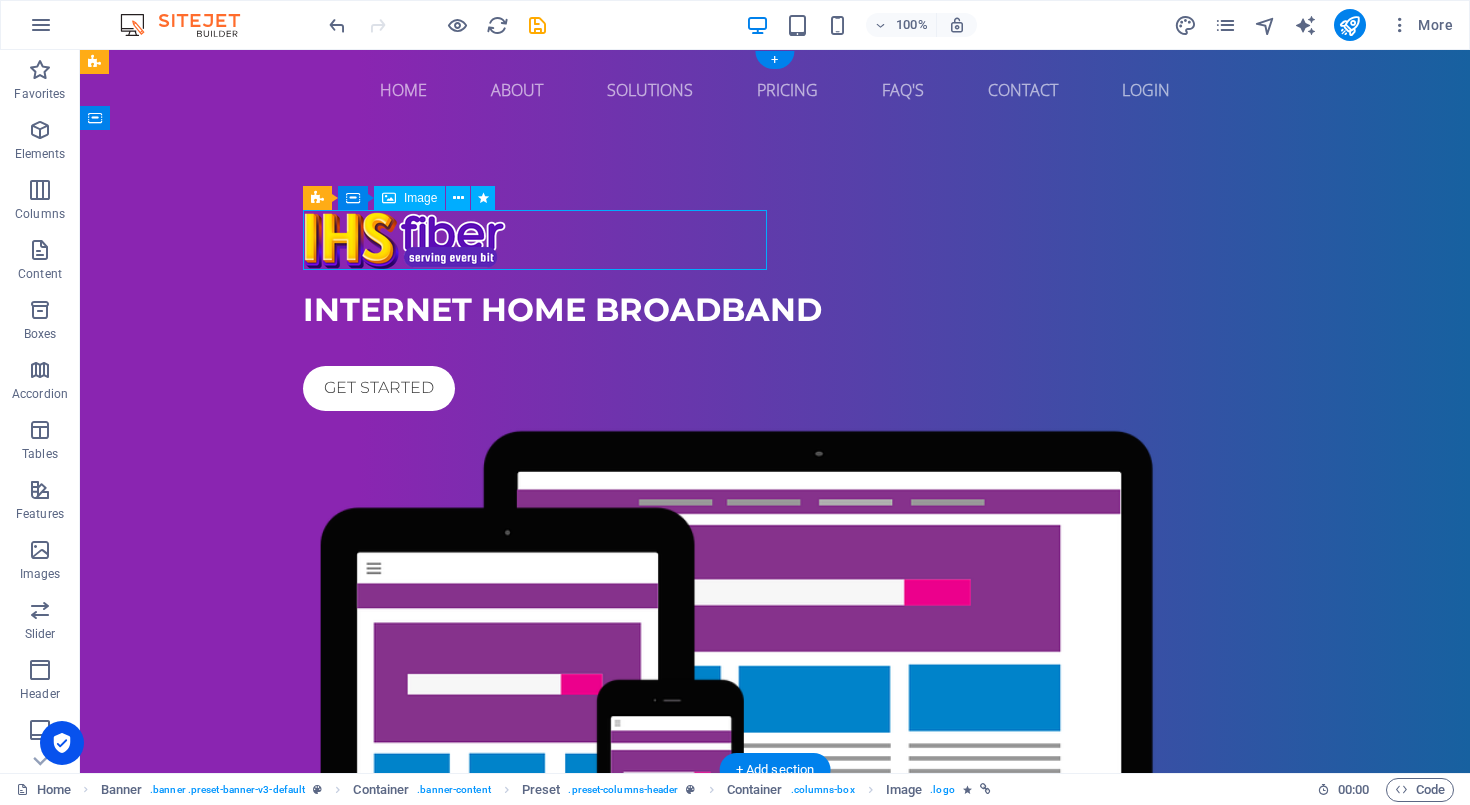 click at bounding box center (775, 240) 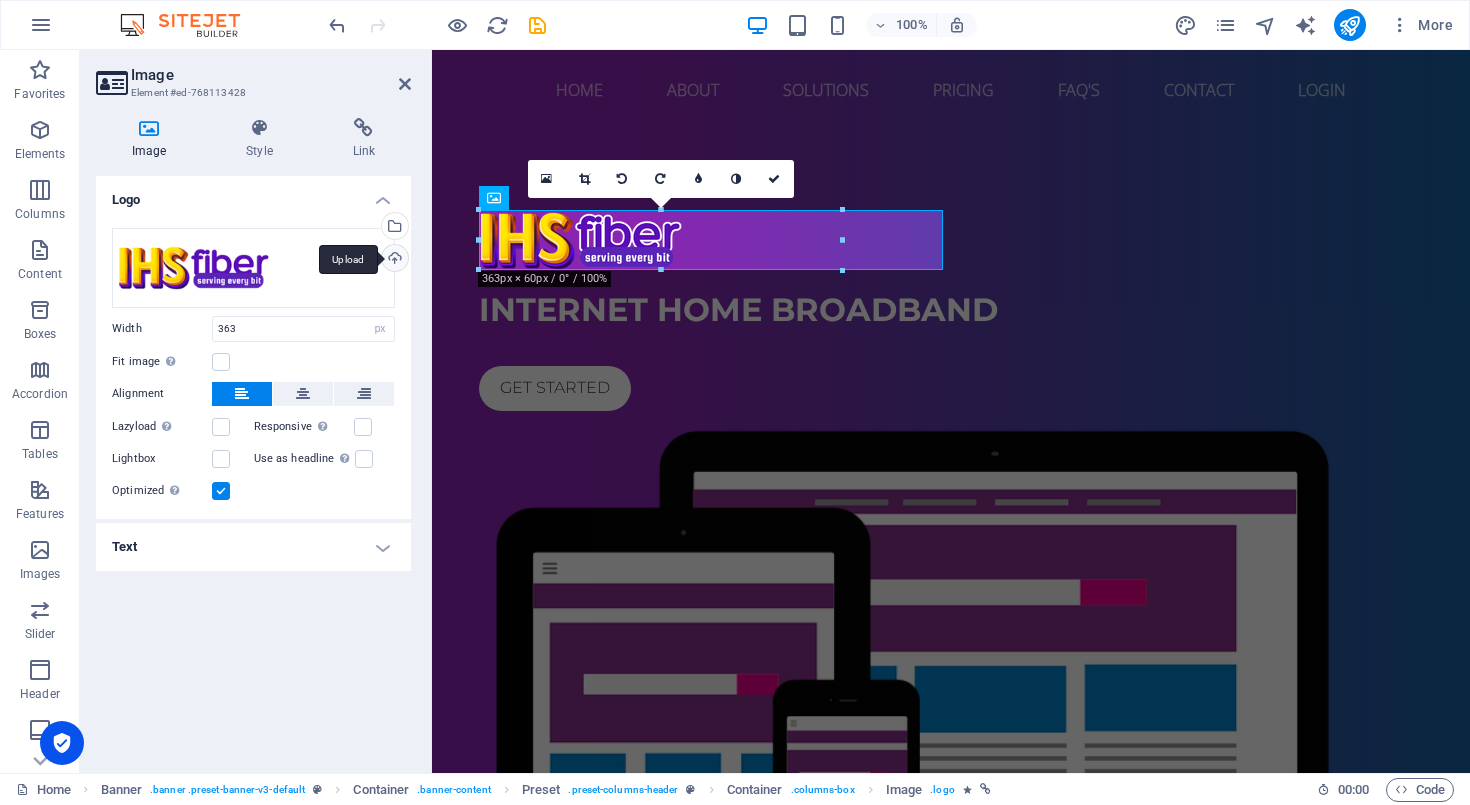 click on "Upload" at bounding box center (393, 260) 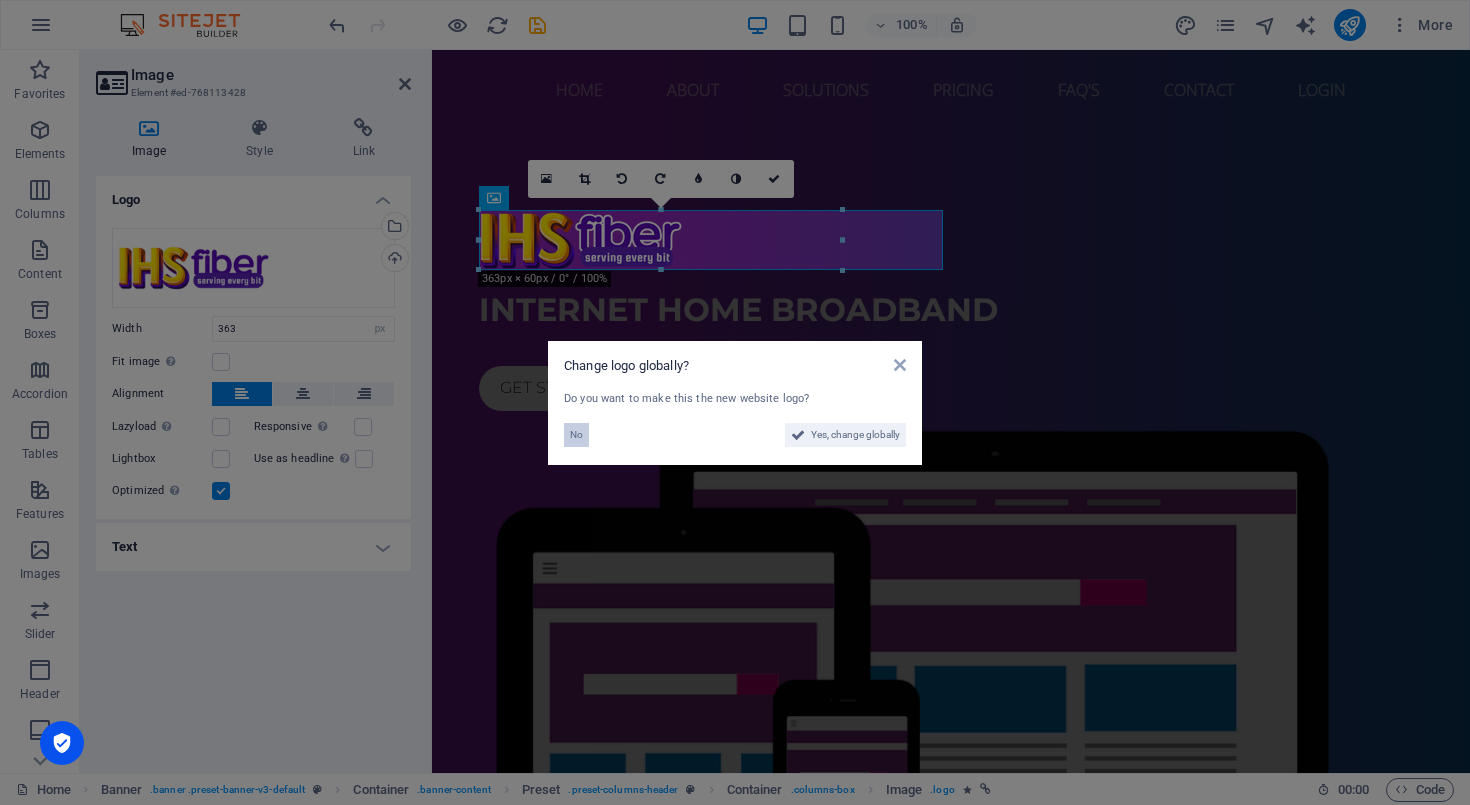 click on "No" at bounding box center [576, 435] 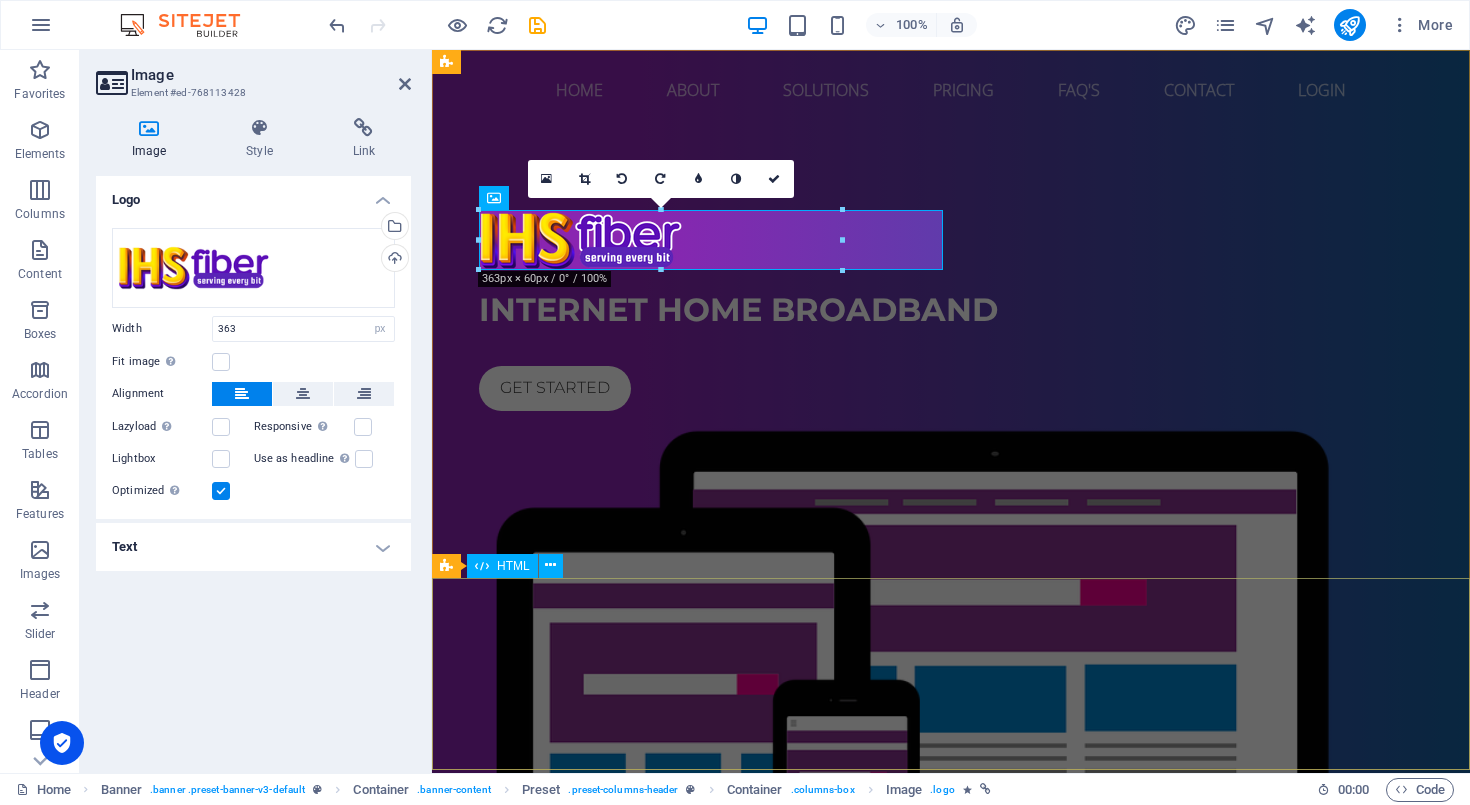click at bounding box center [951, 1180] 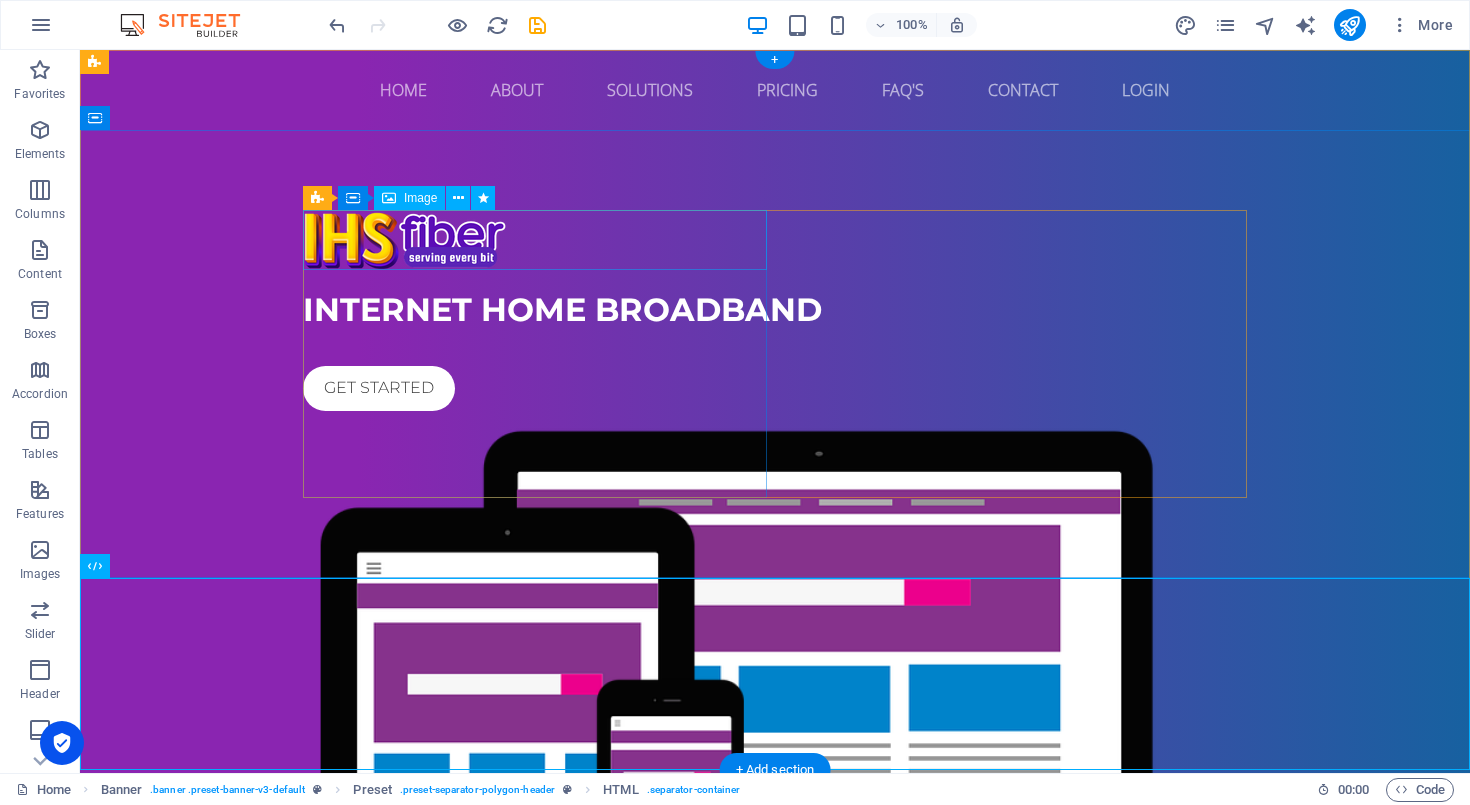 click at bounding box center (775, 240) 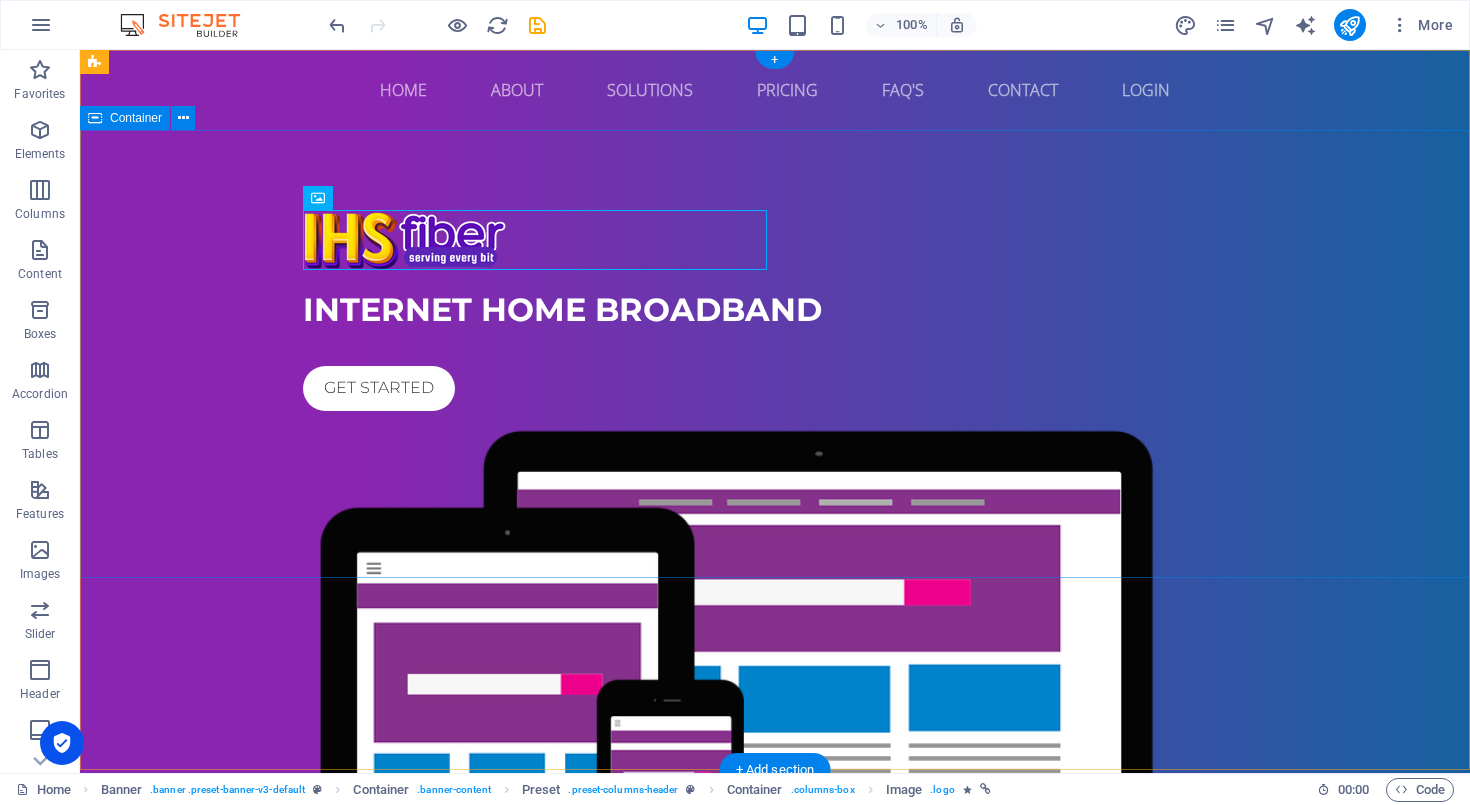 click on "Internet home broadband Get started" at bounding box center [775, 607] 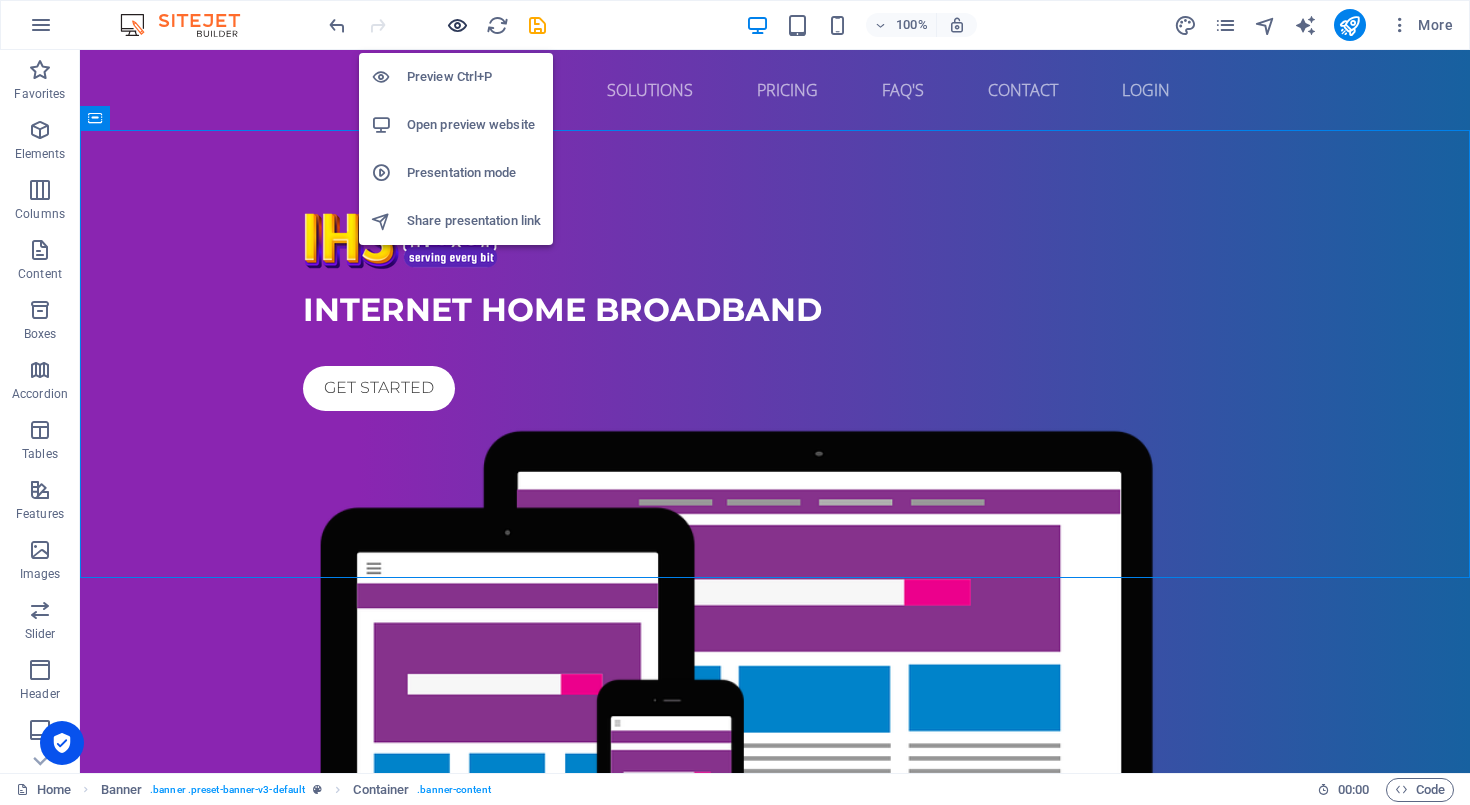 click at bounding box center [457, 25] 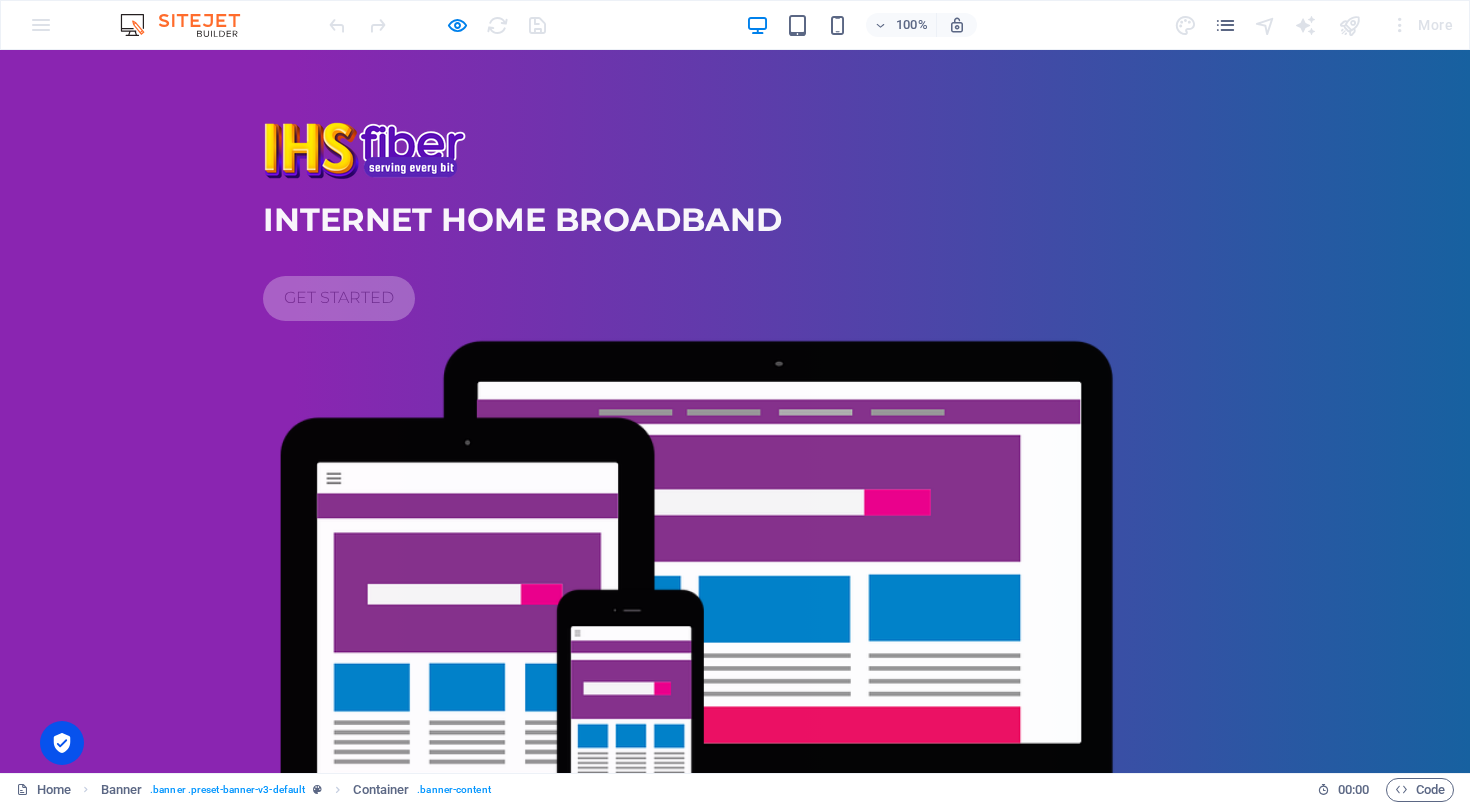scroll, scrollTop: 85, scrollLeft: 0, axis: vertical 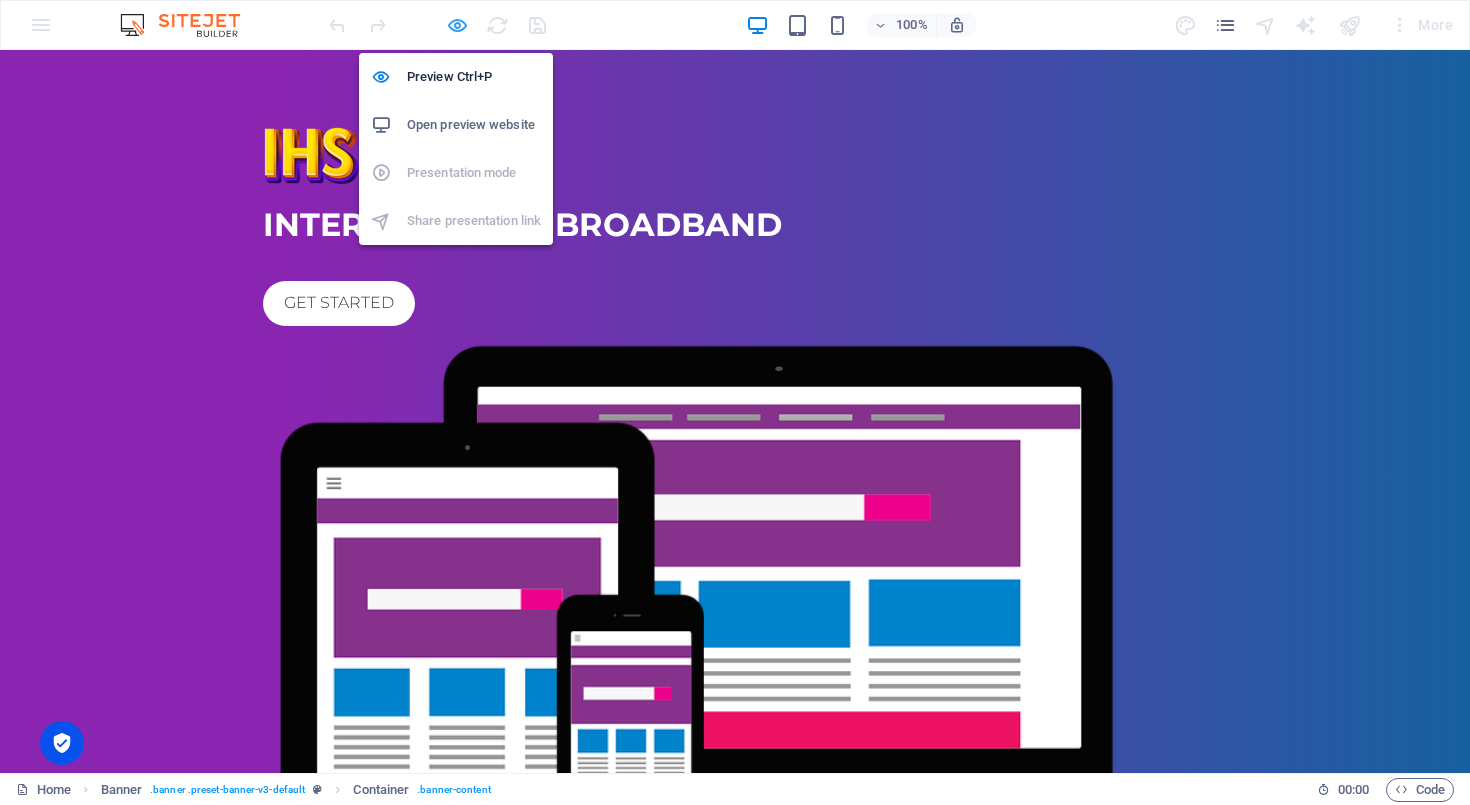 click at bounding box center [457, 25] 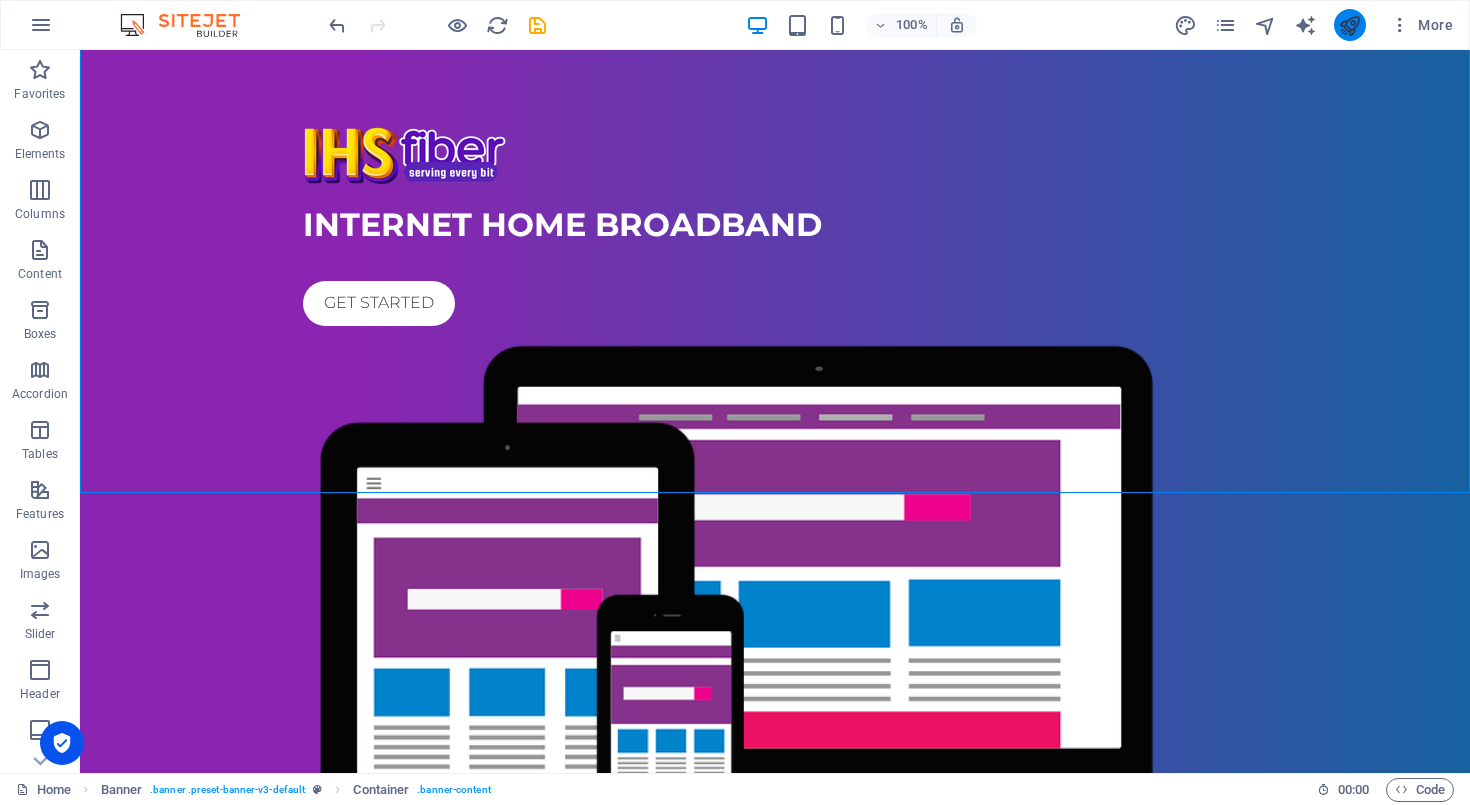 click at bounding box center (1349, 25) 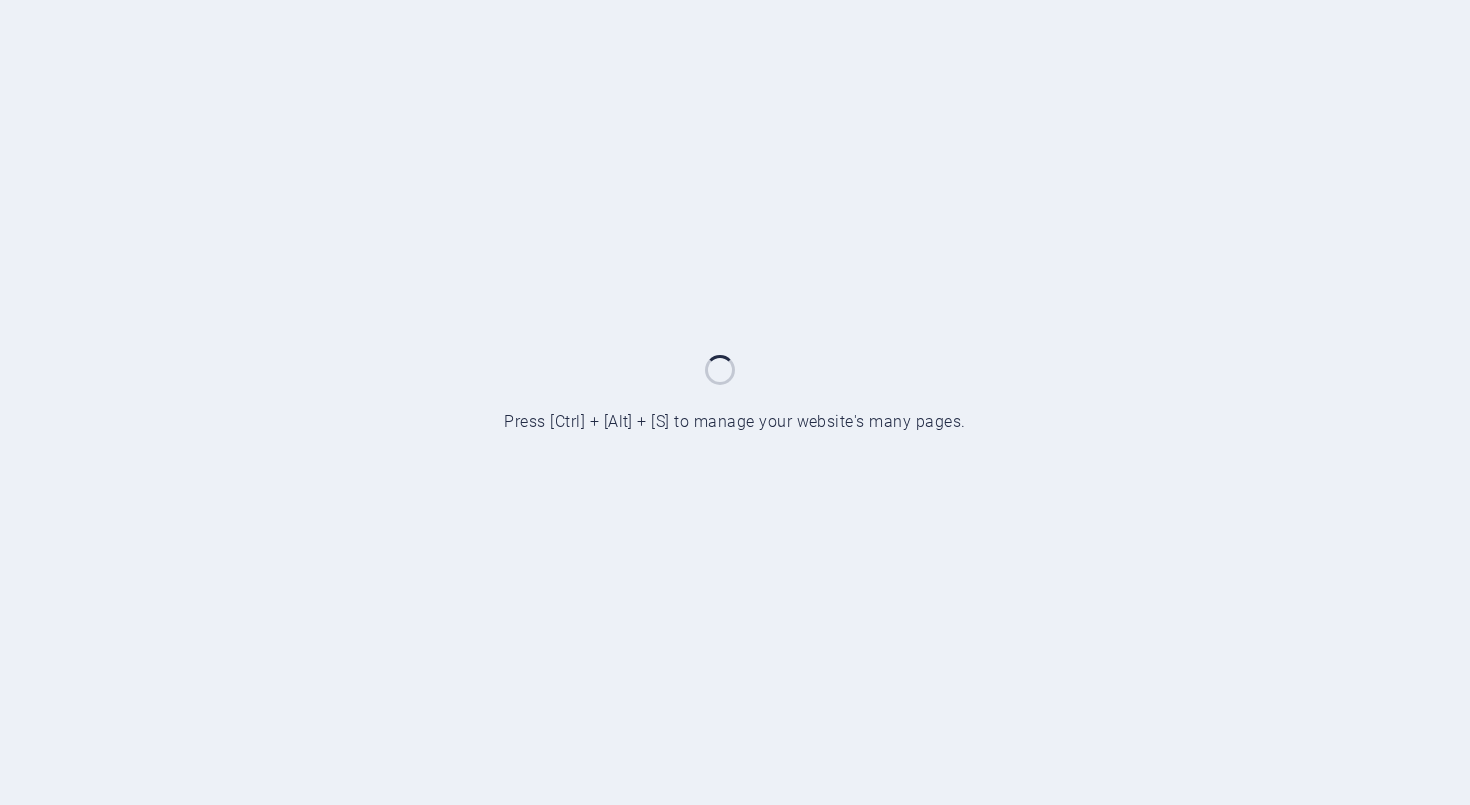 scroll, scrollTop: 0, scrollLeft: 0, axis: both 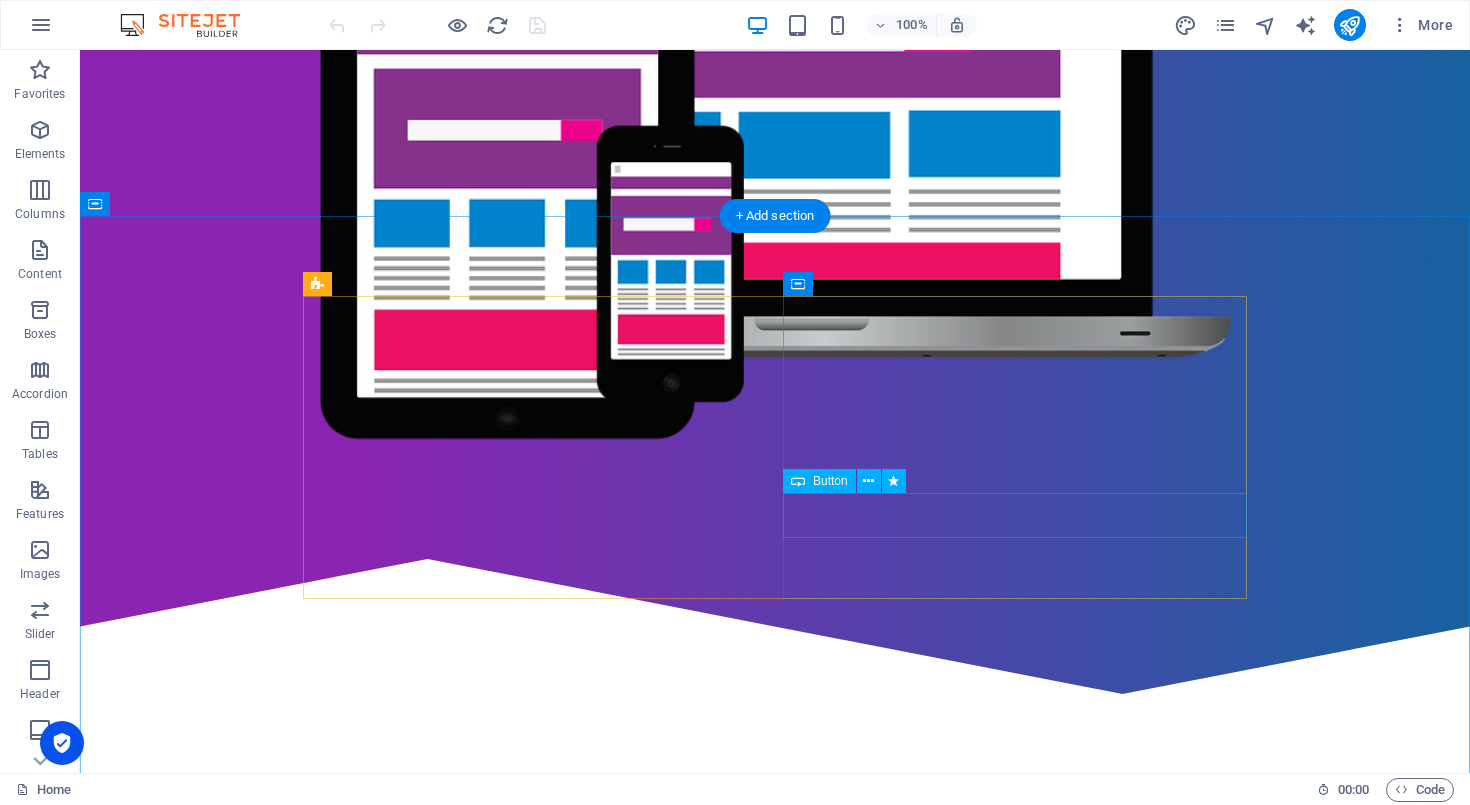 click on "Get in touch" at bounding box center (775, 1133) 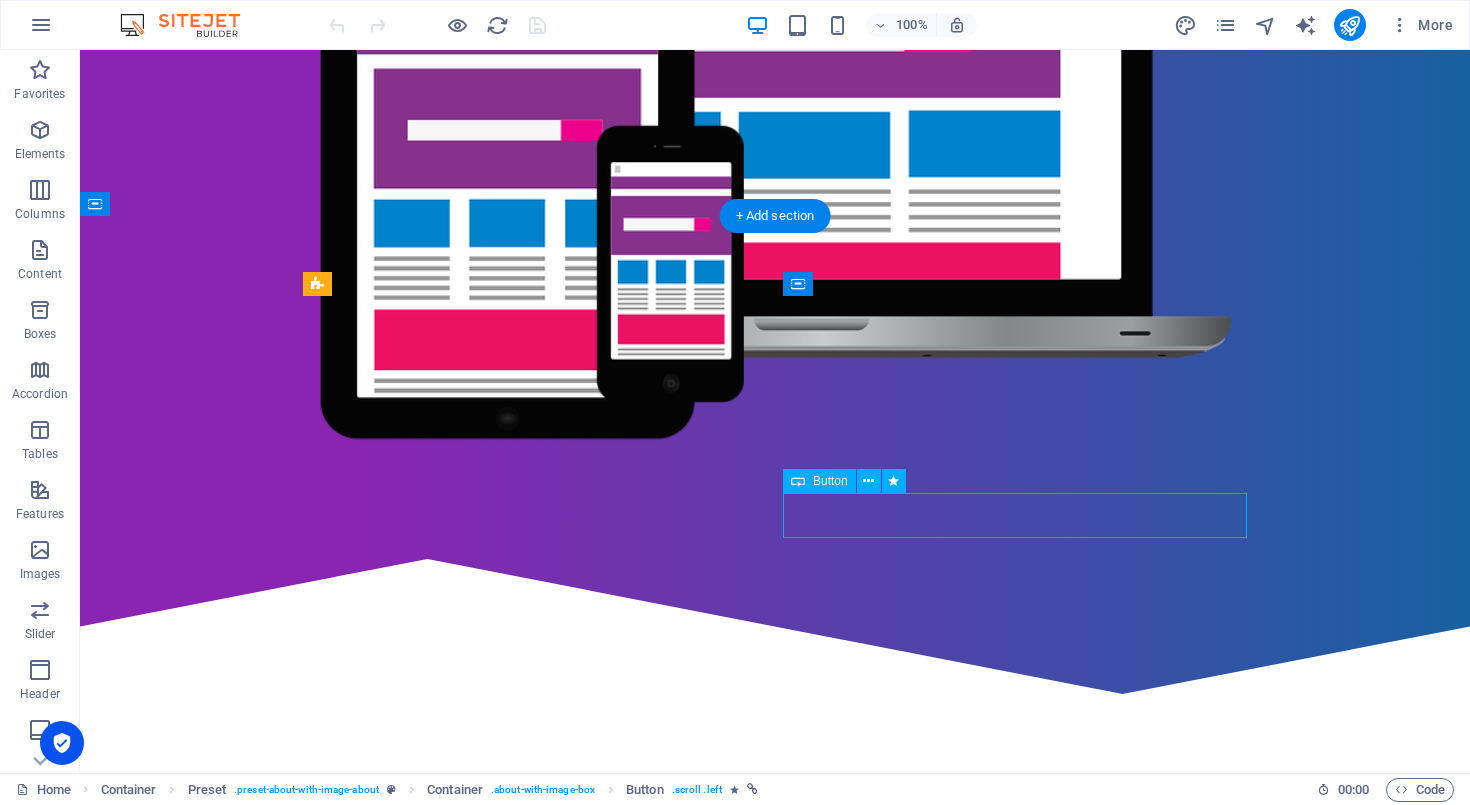 click on "Get in touch" at bounding box center [775, 1133] 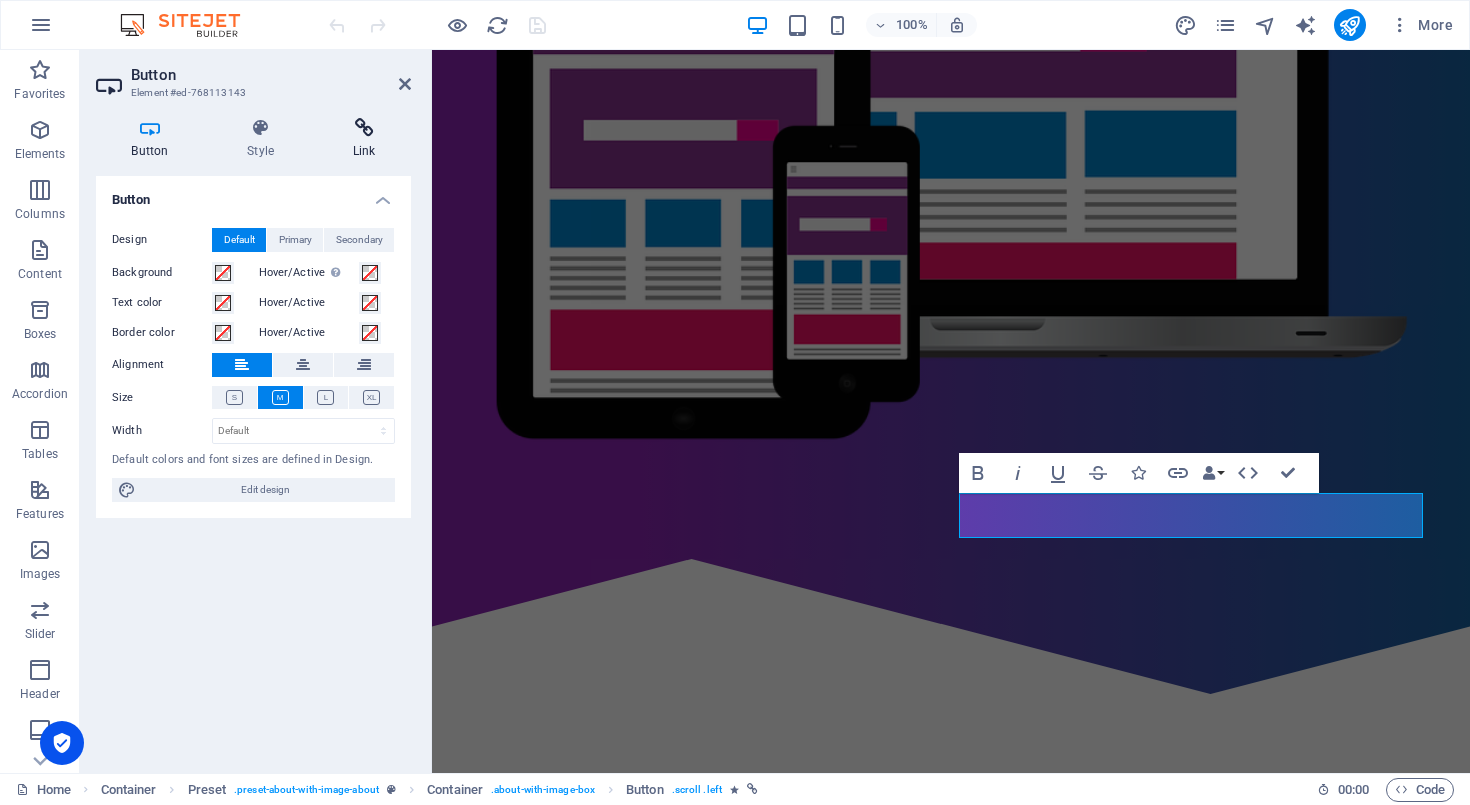 click at bounding box center (364, 128) 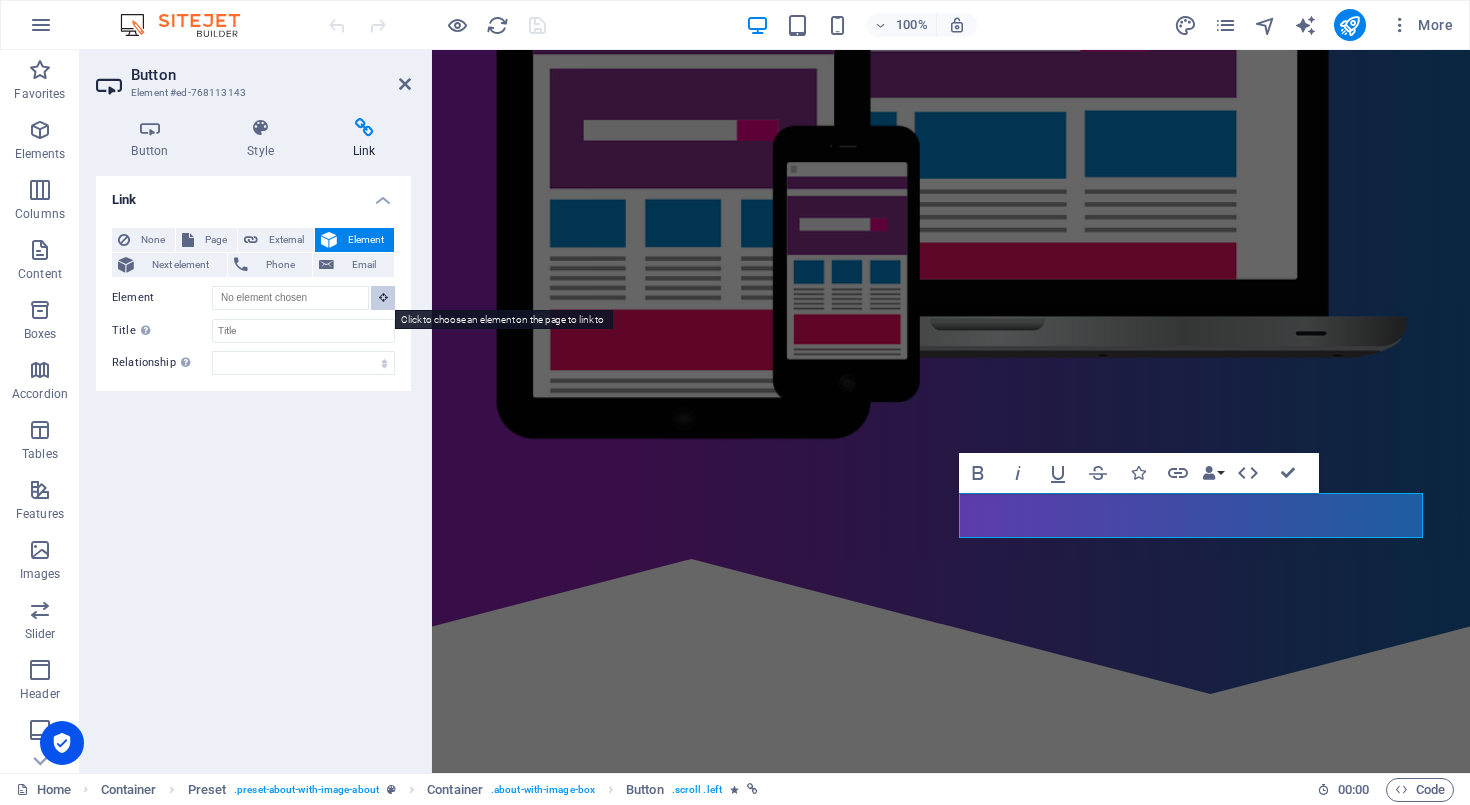 click at bounding box center (383, 298) 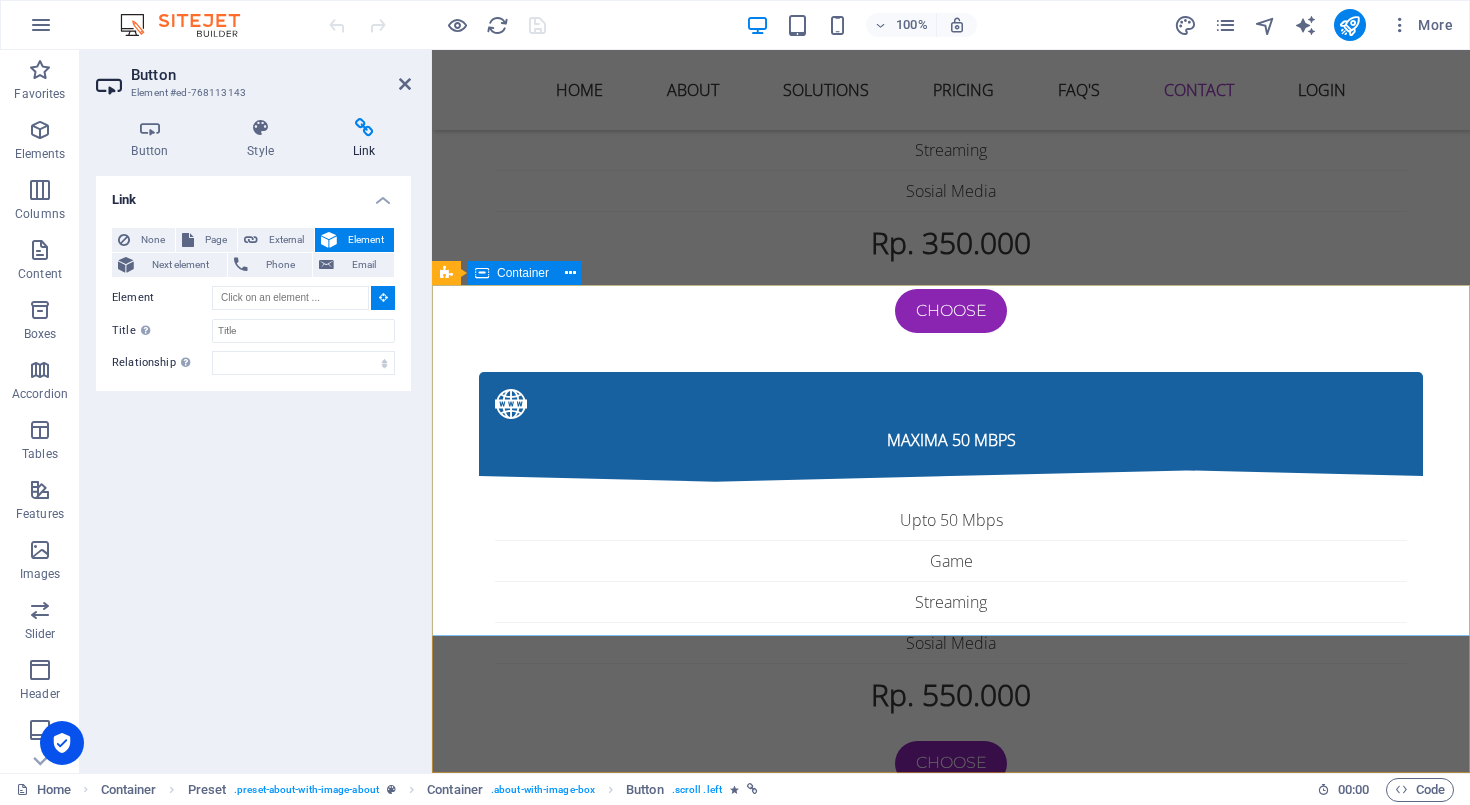 scroll, scrollTop: 6016, scrollLeft: 0, axis: vertical 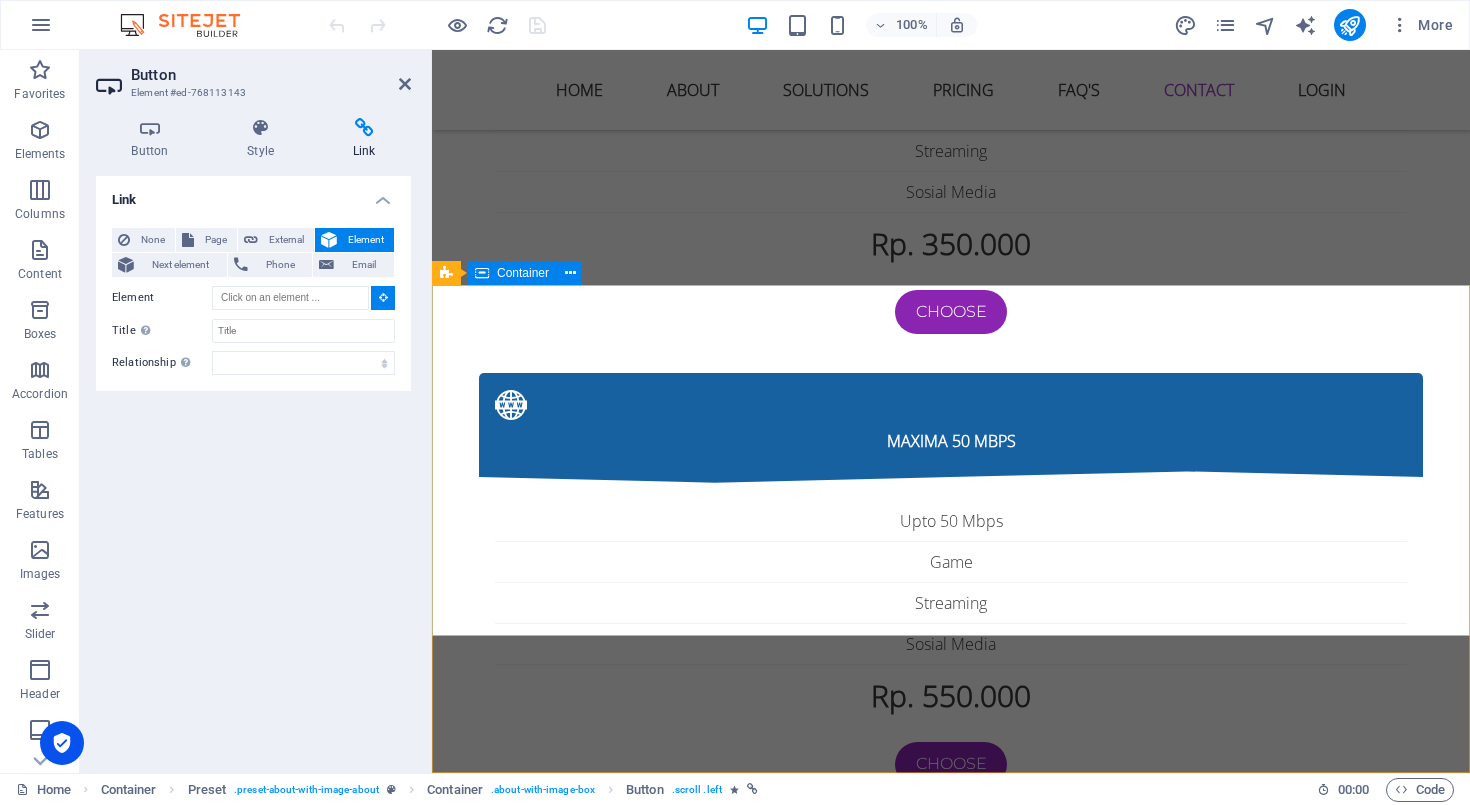 click on "Serving Every Bit We provide your home with stable, high-speed internet without a Fair Usage Policy (FUP). Enjoy hassle-free browsing at an affordable price. Navigation Home About Solutions Pricing FAQs Contact Contact us Cicalengka - Kab. [GEOGRAPHIC_DATA]   40395 [EMAIL_ADDRESS][DOMAIN_NAME] Phone:  [PHONE_NUMBER]" at bounding box center [951, 3934] 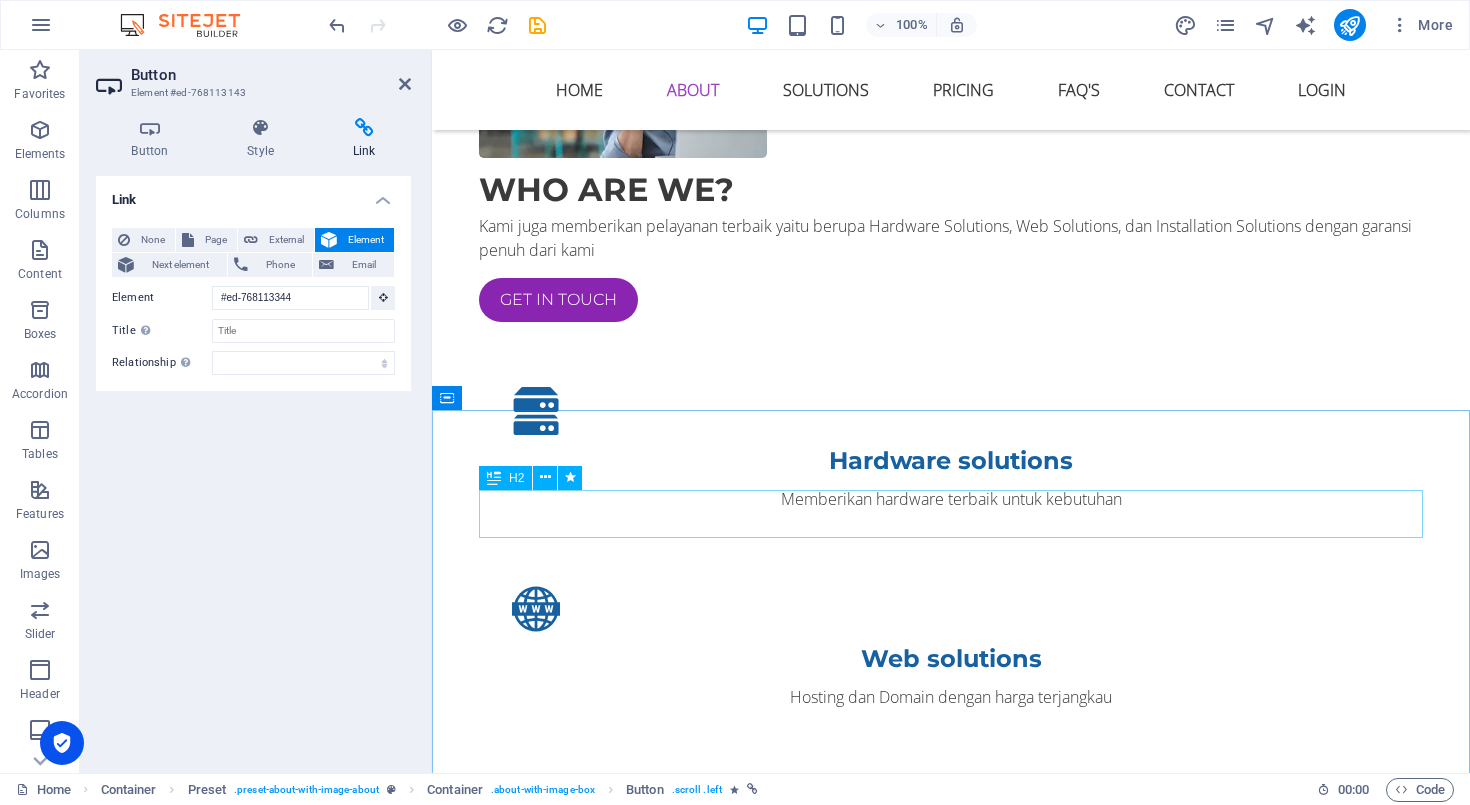 scroll, scrollTop: 1406, scrollLeft: 0, axis: vertical 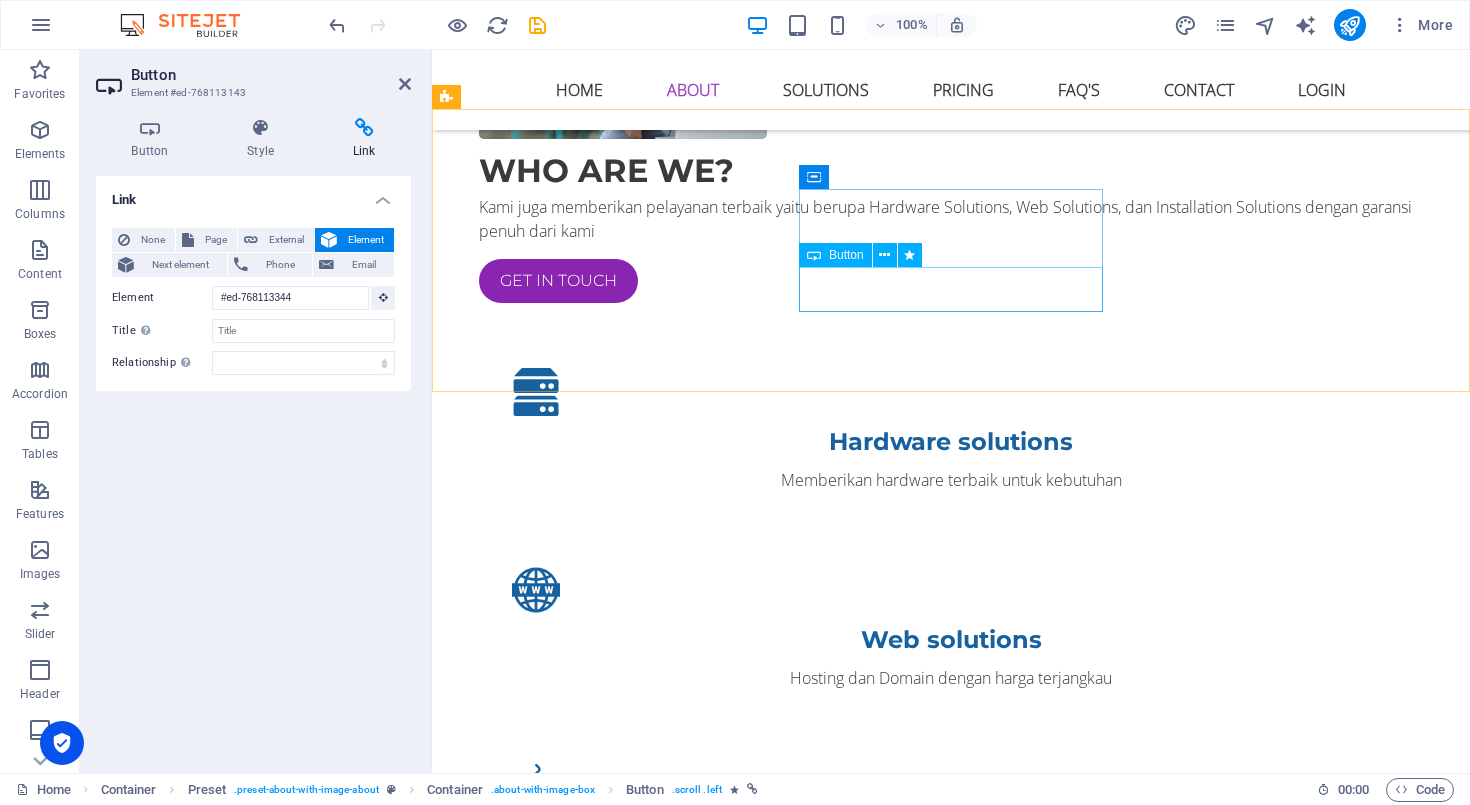 click on "Contact now!" at bounding box center (920, 1638) 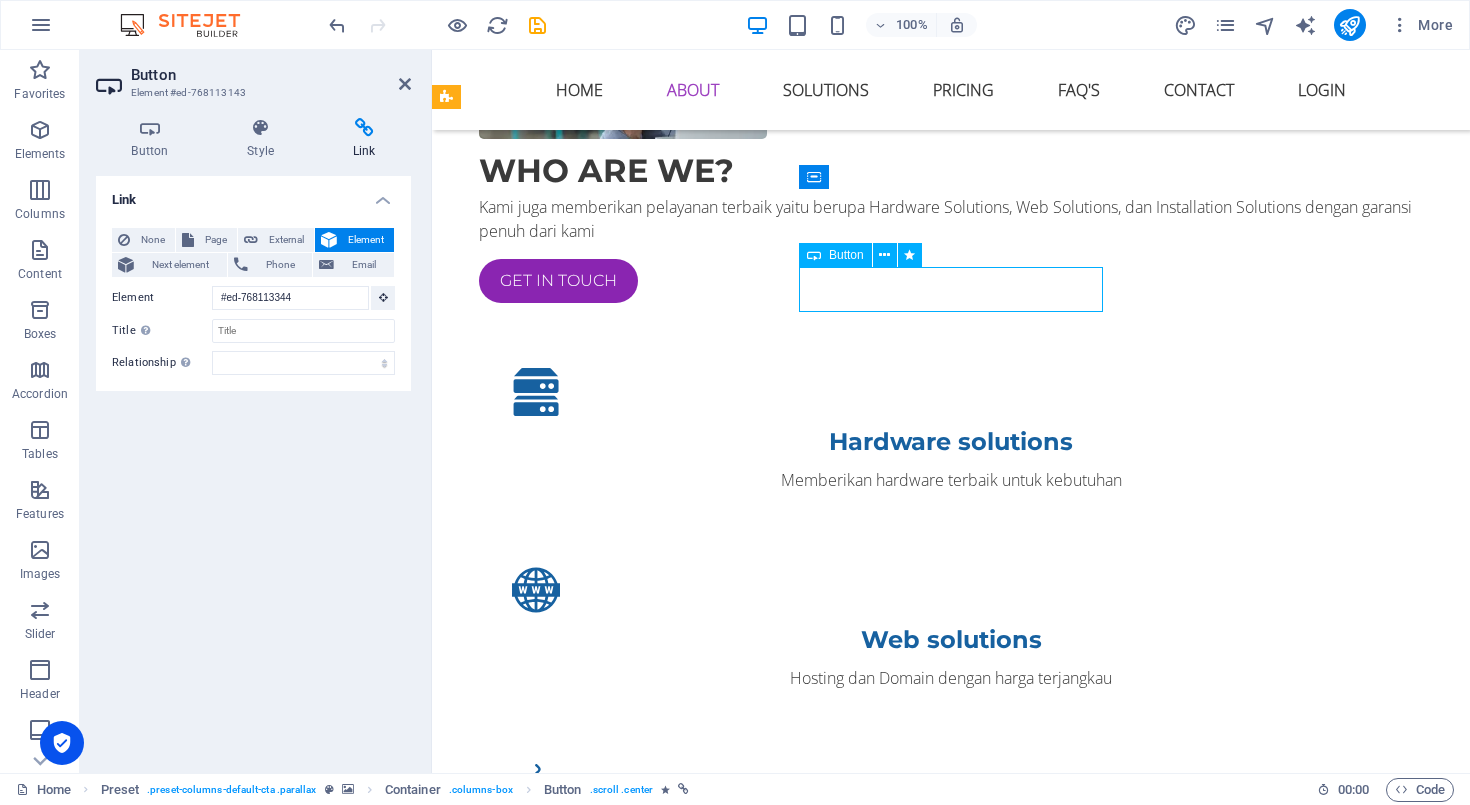 click on "Contact now!" at bounding box center (920, 1638) 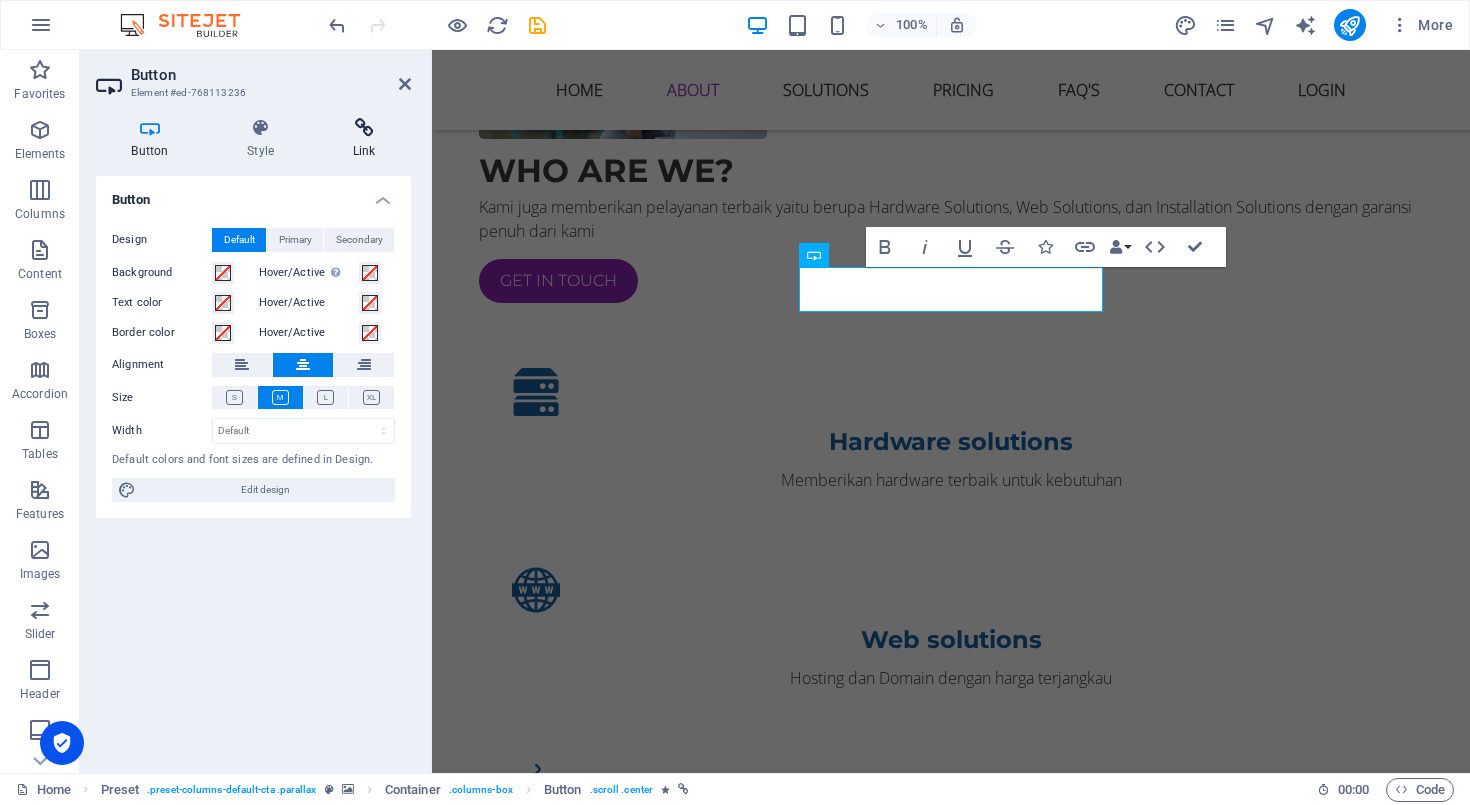 click at bounding box center [364, 128] 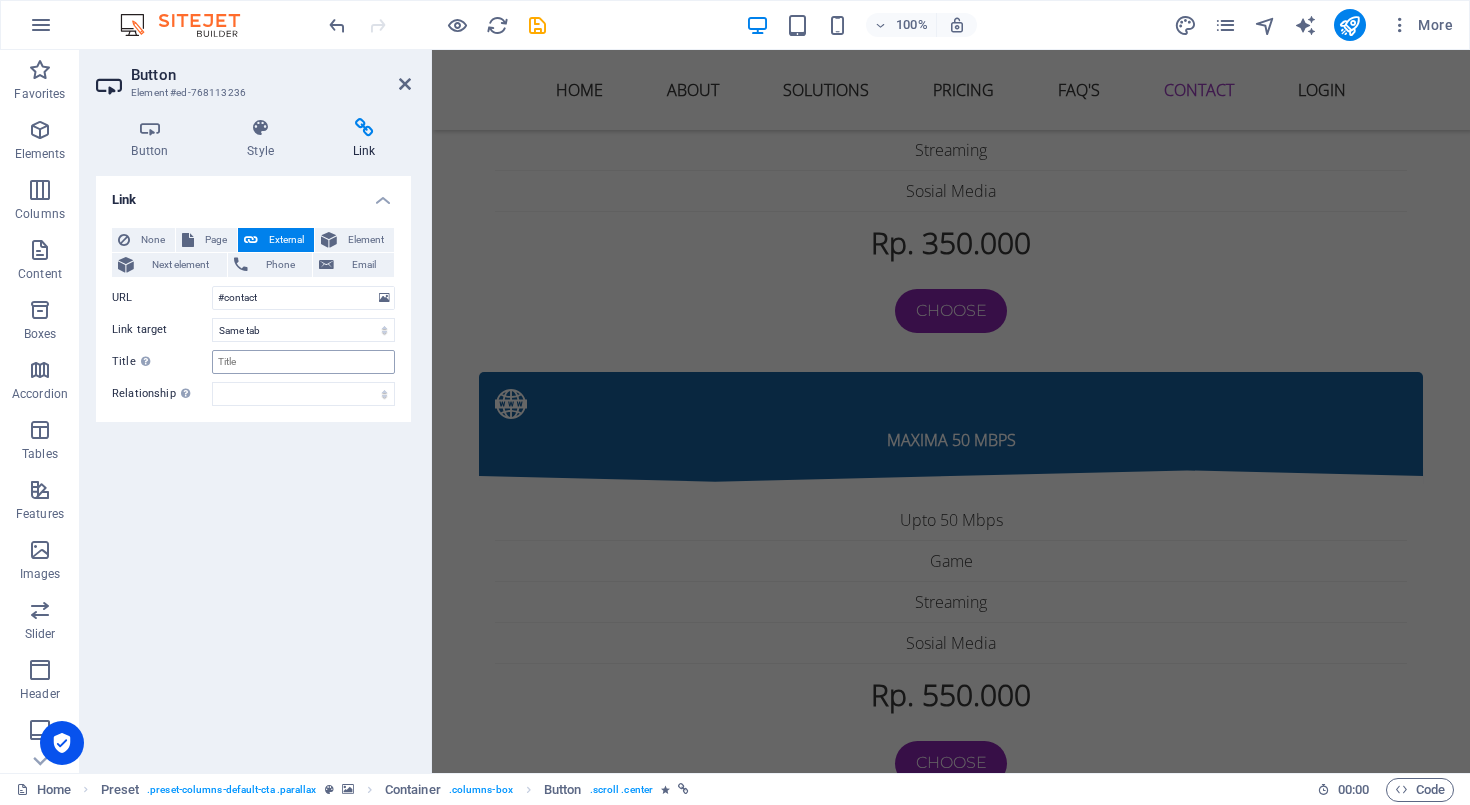scroll, scrollTop: 6016, scrollLeft: 0, axis: vertical 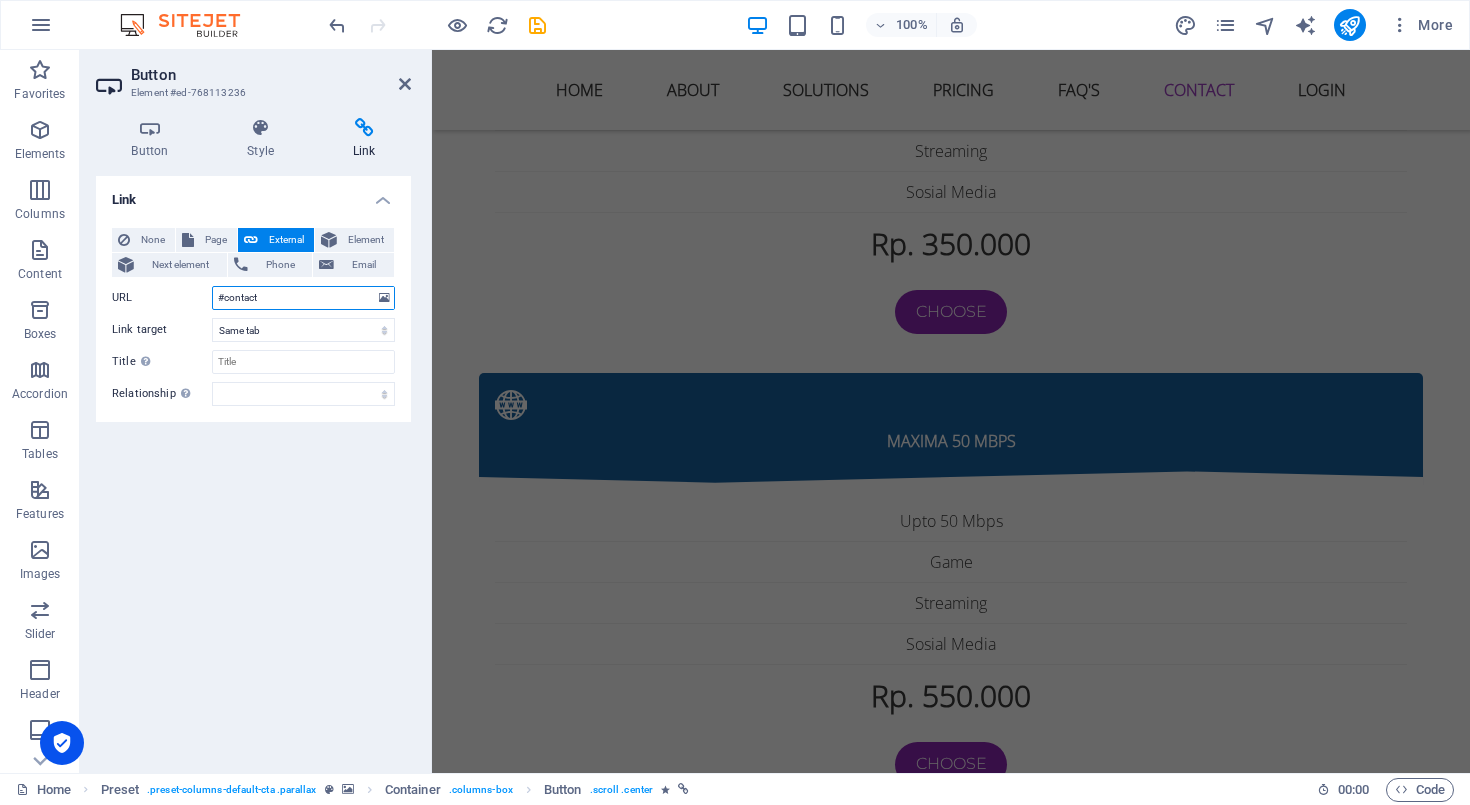click on "#contact" at bounding box center (303, 298) 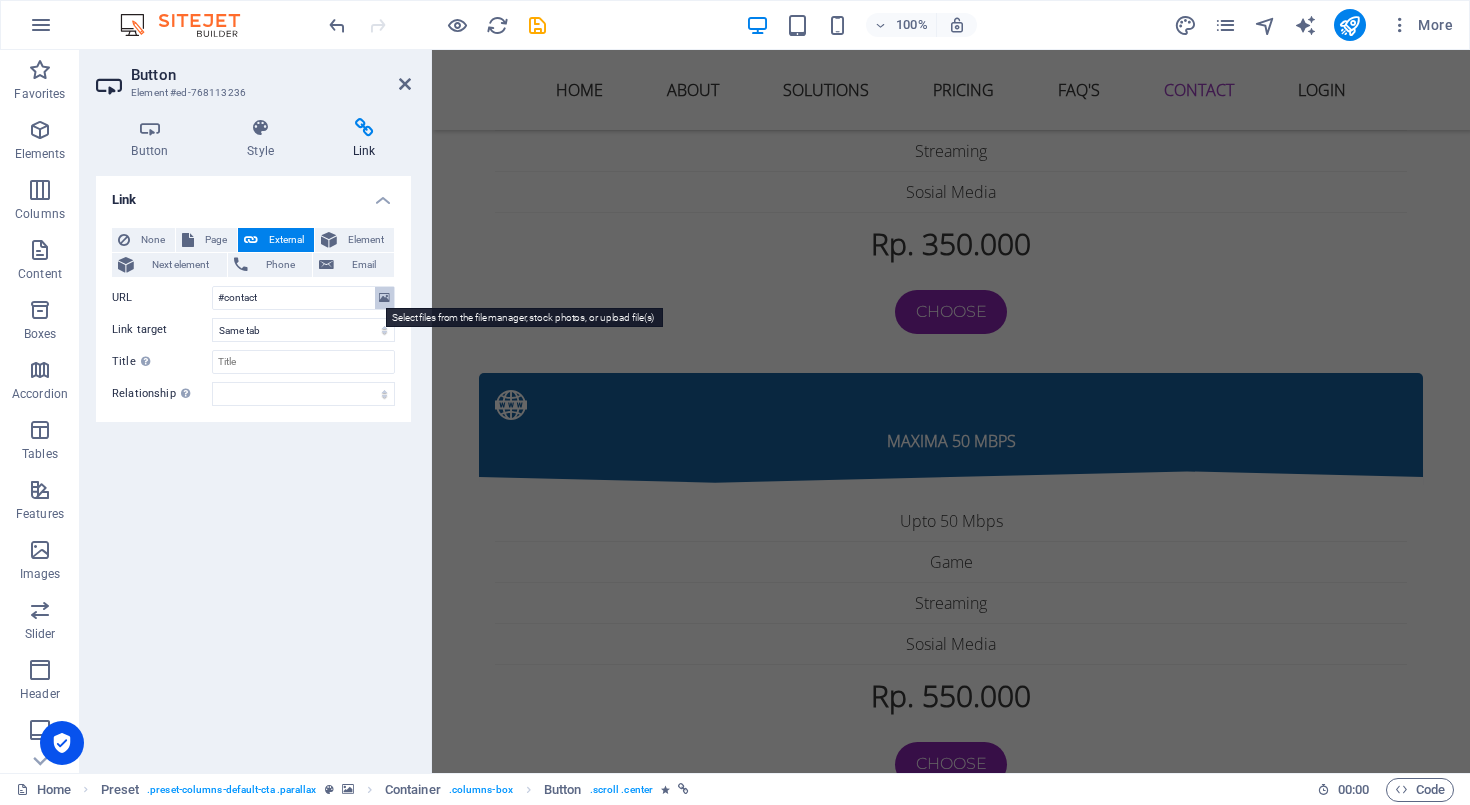click at bounding box center (384, 298) 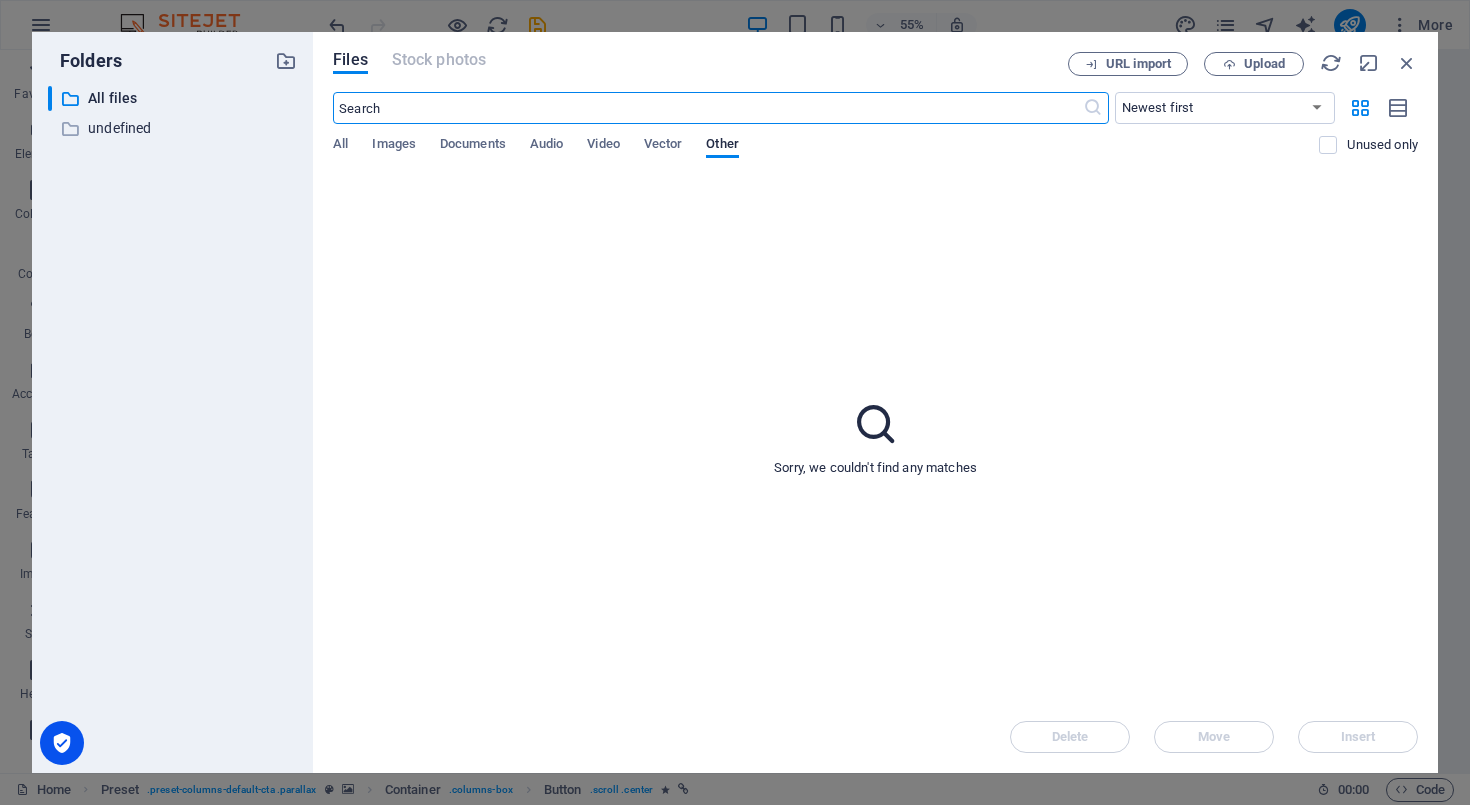 scroll, scrollTop: 1451, scrollLeft: 0, axis: vertical 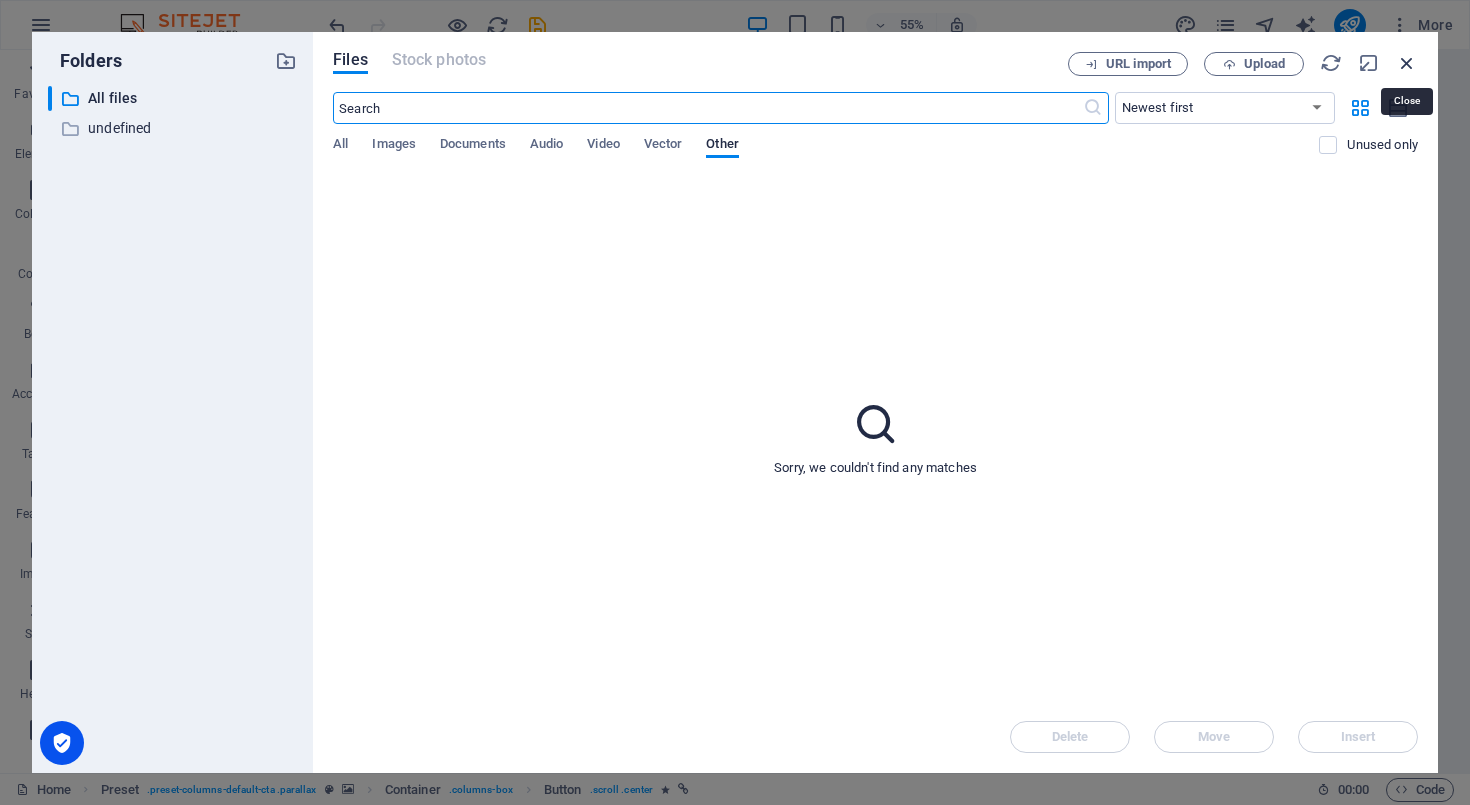click at bounding box center [1407, 63] 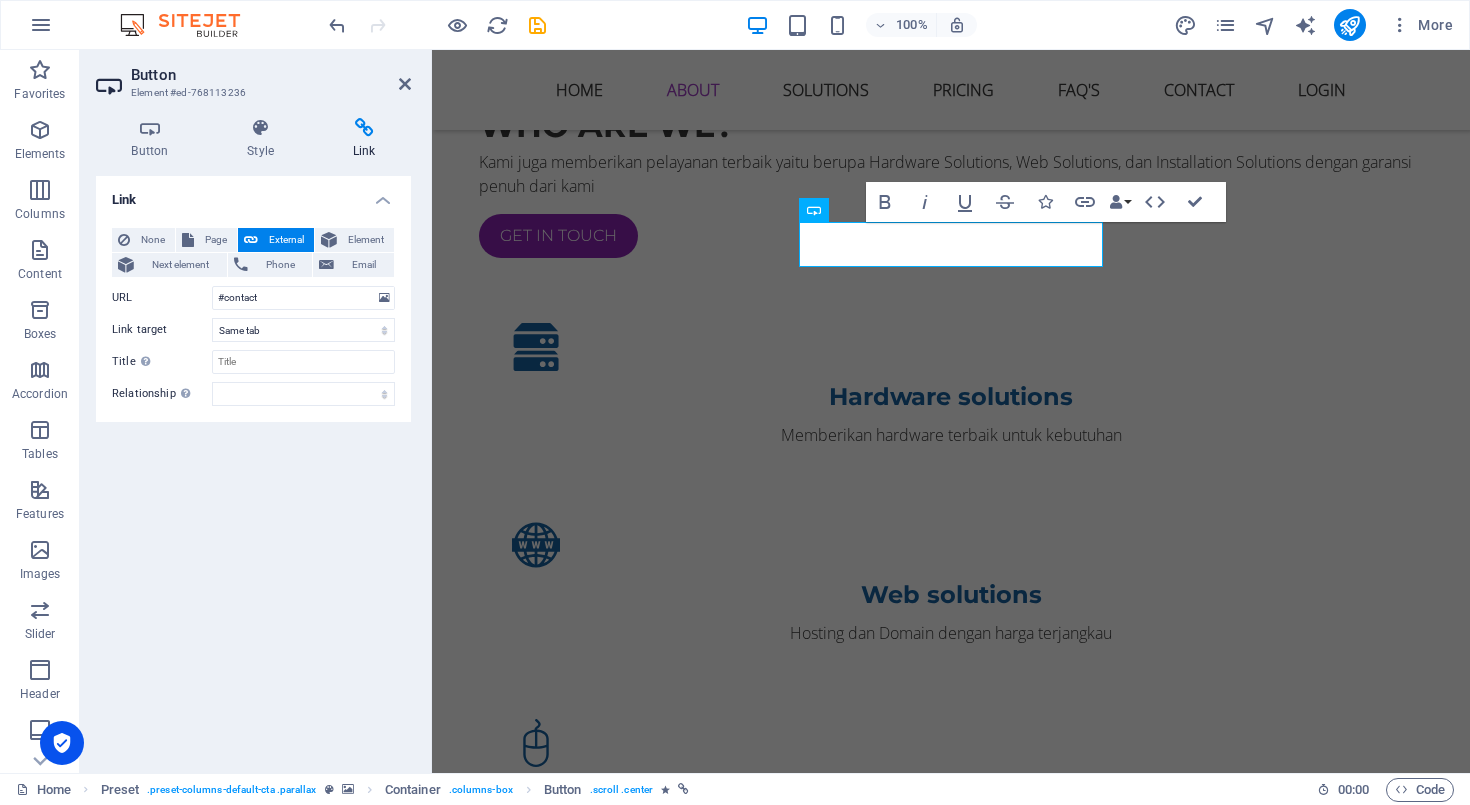 drag, startPoint x: 339, startPoint y: 310, endPoint x: 154, endPoint y: 306, distance: 185.04324 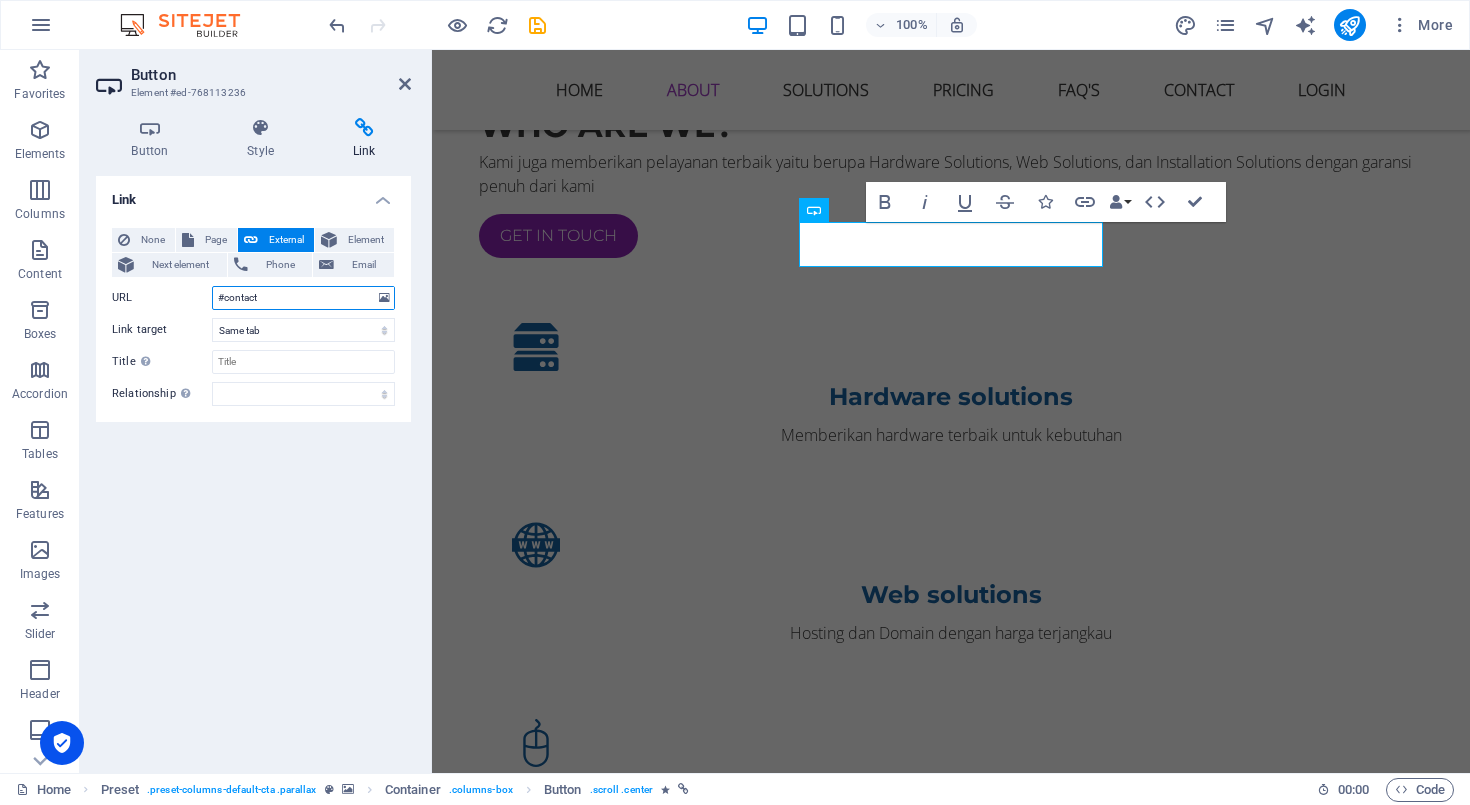 click on "#contact" at bounding box center (303, 298) 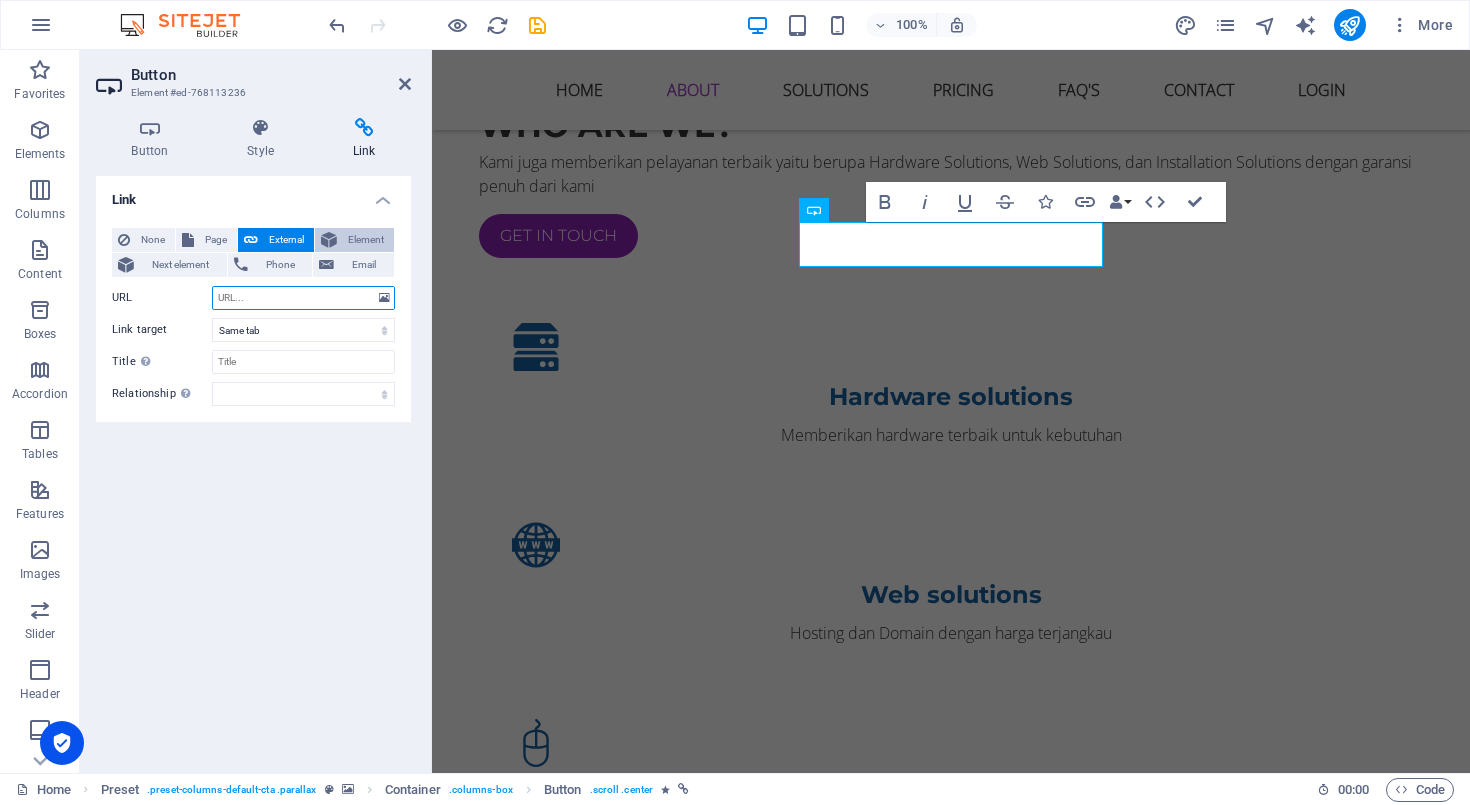 type 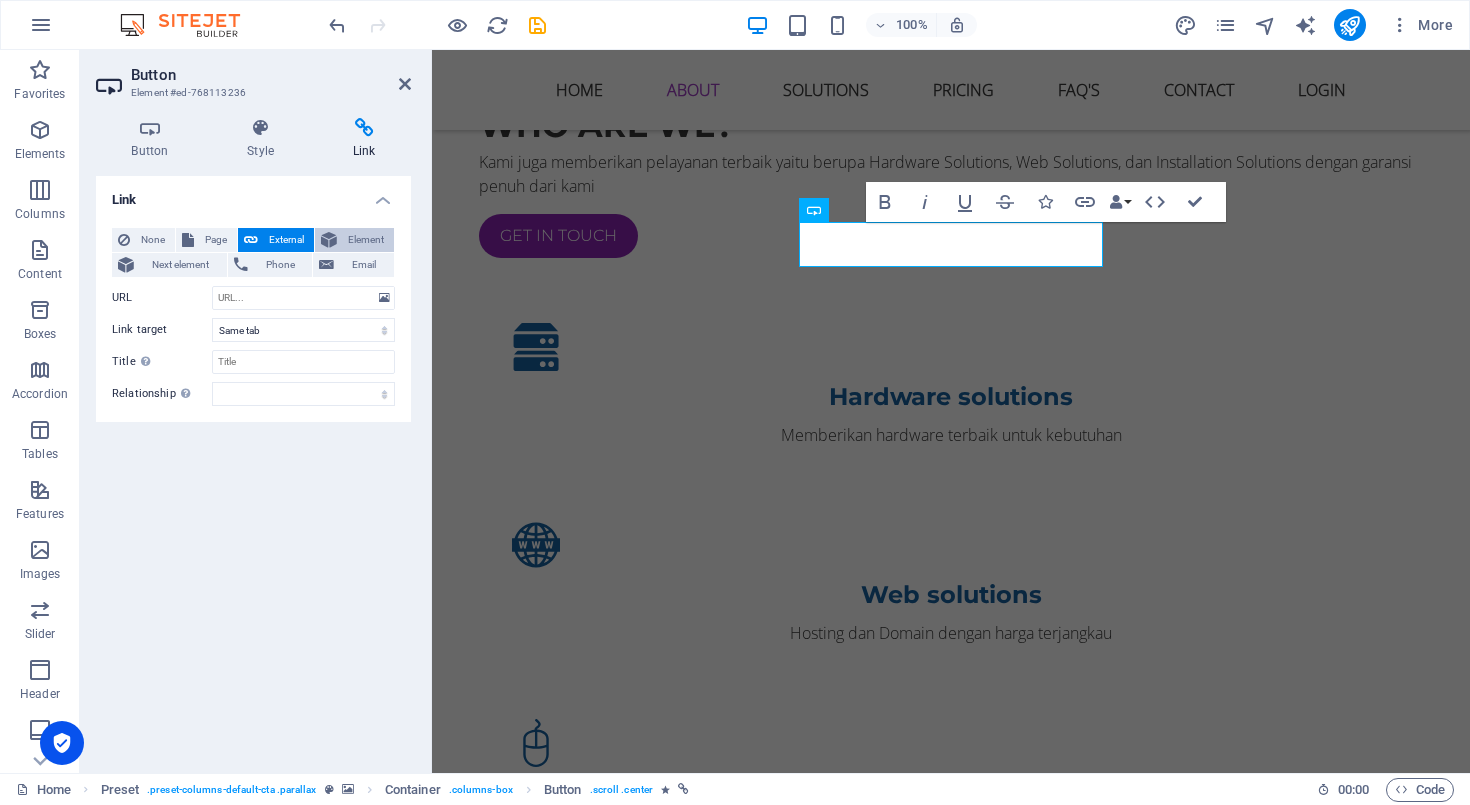 click on "Element" at bounding box center (365, 240) 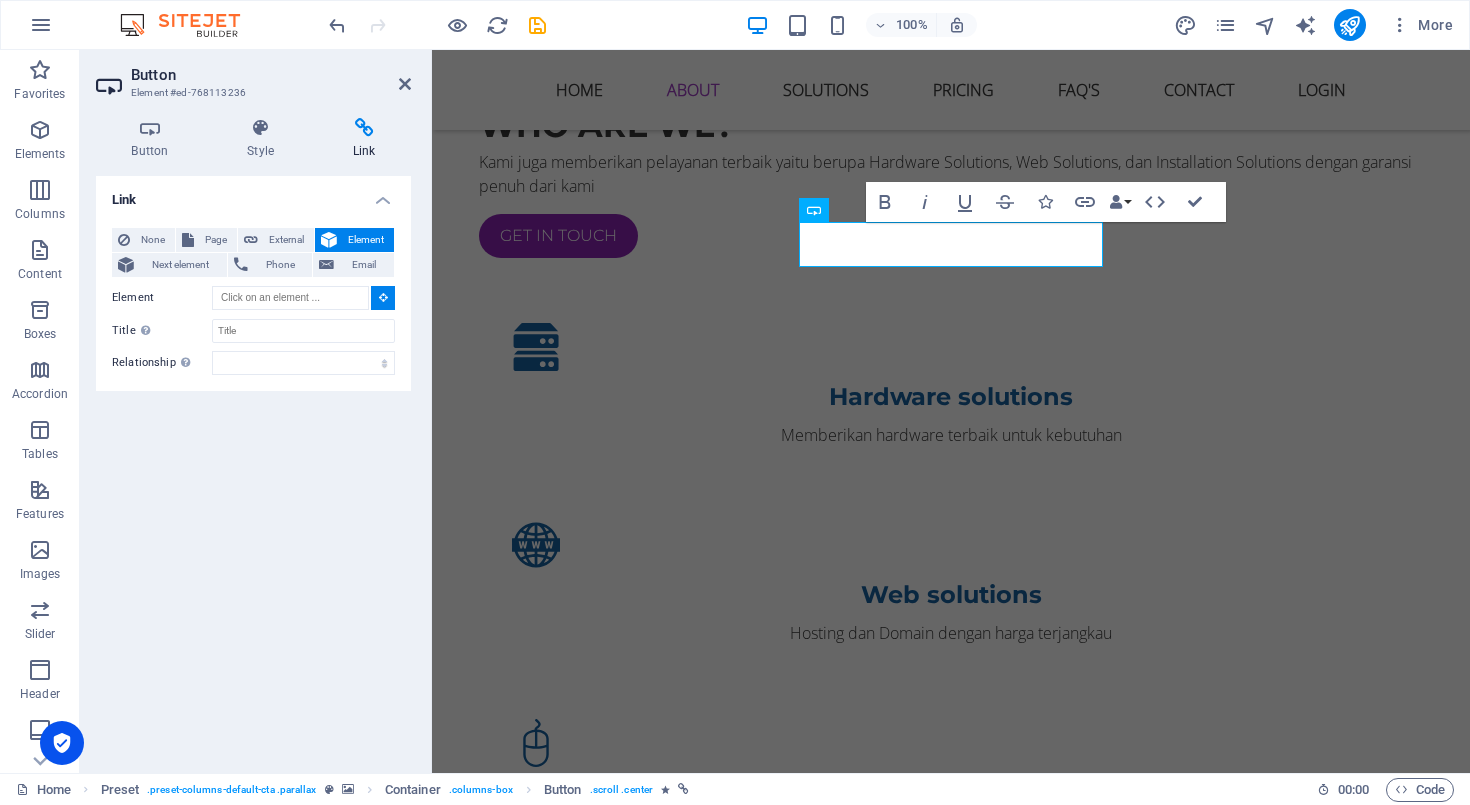click at bounding box center [383, 298] 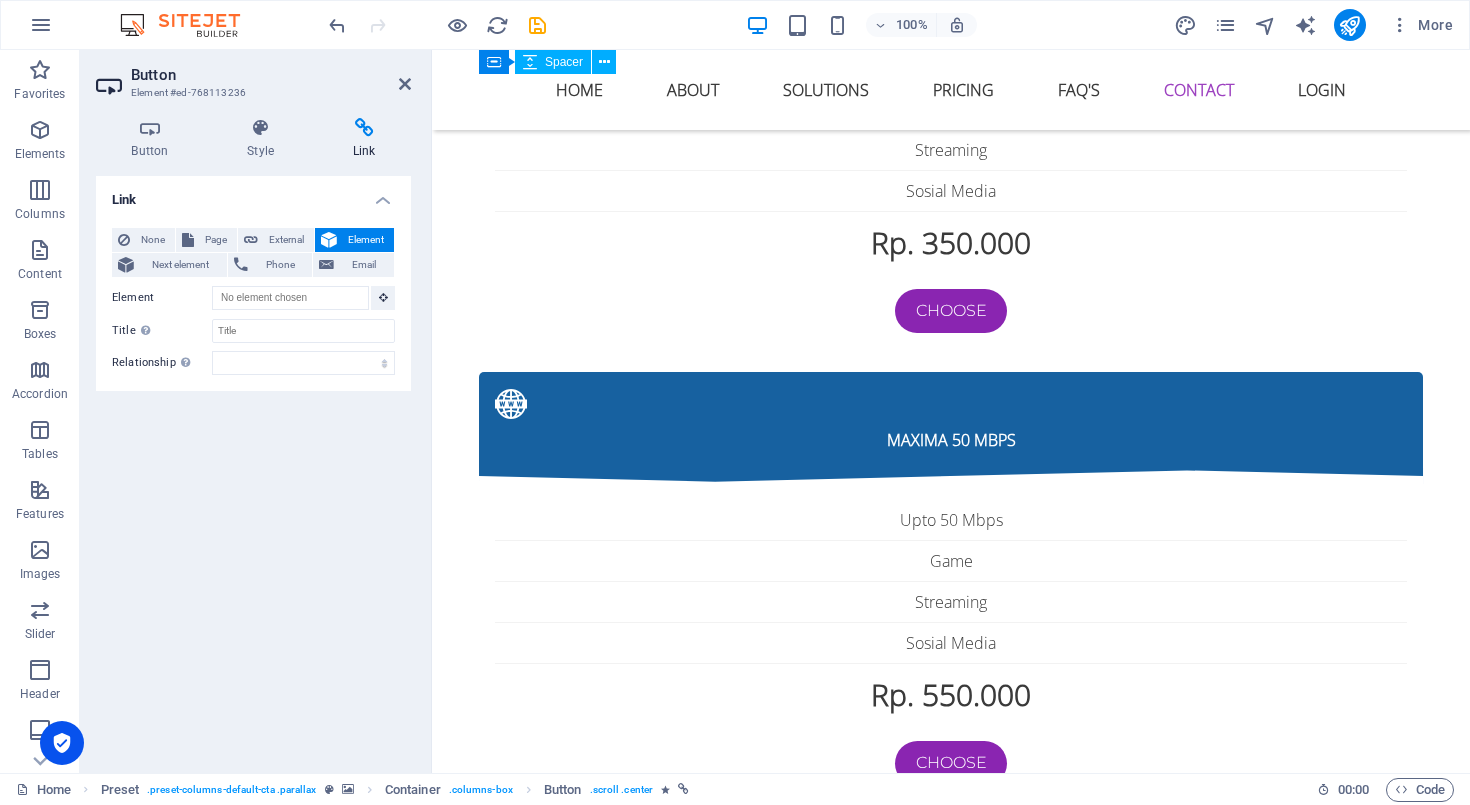 scroll, scrollTop: 6016, scrollLeft: 0, axis: vertical 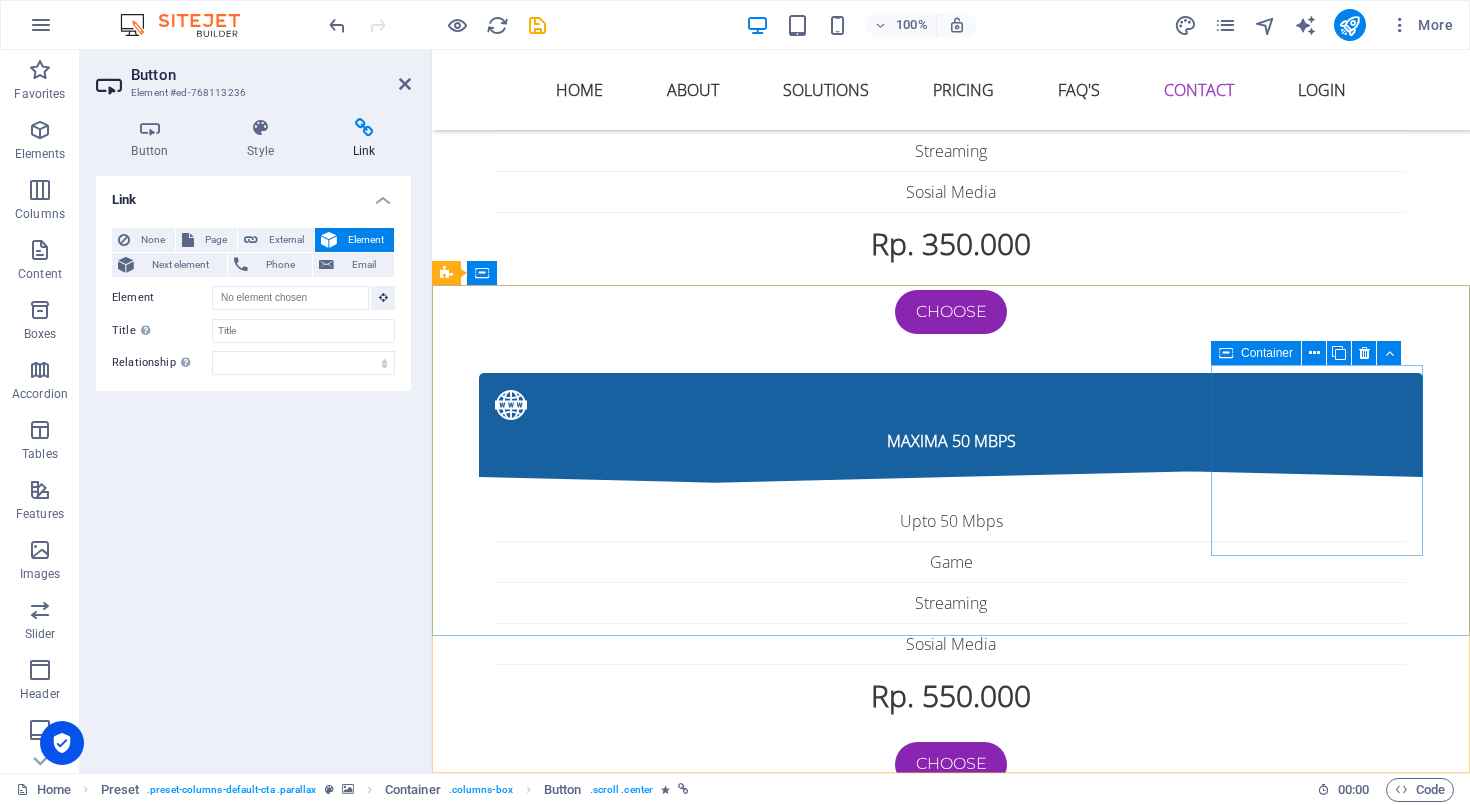 click on "Contact us Cicalengka - Kab. [GEOGRAPHIC_DATA]   40395 [EMAIL_ADDRESS][DOMAIN_NAME] Phone:  [PHONE_NUMBER]" at bounding box center [920, 4100] 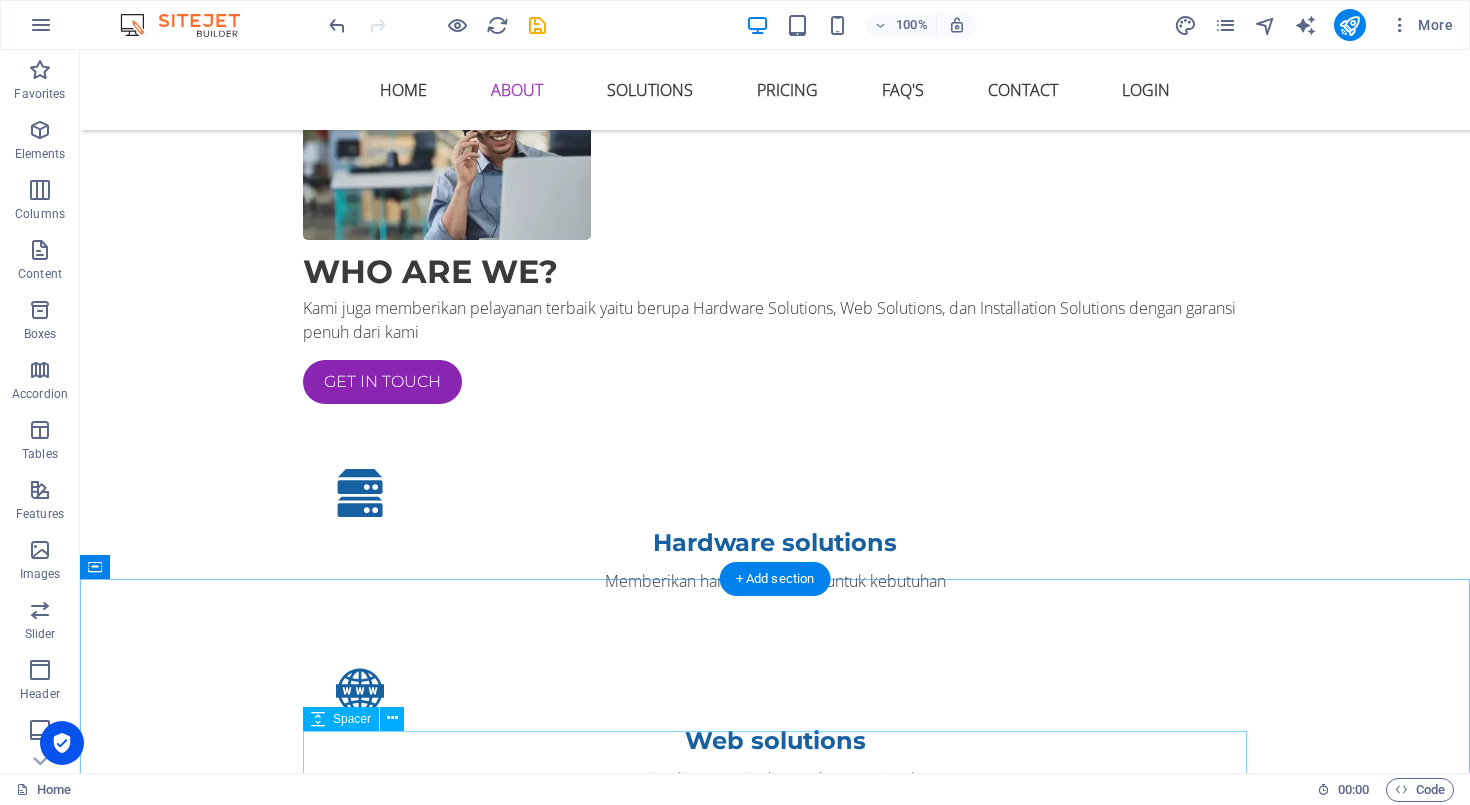 scroll, scrollTop: 1219, scrollLeft: 0, axis: vertical 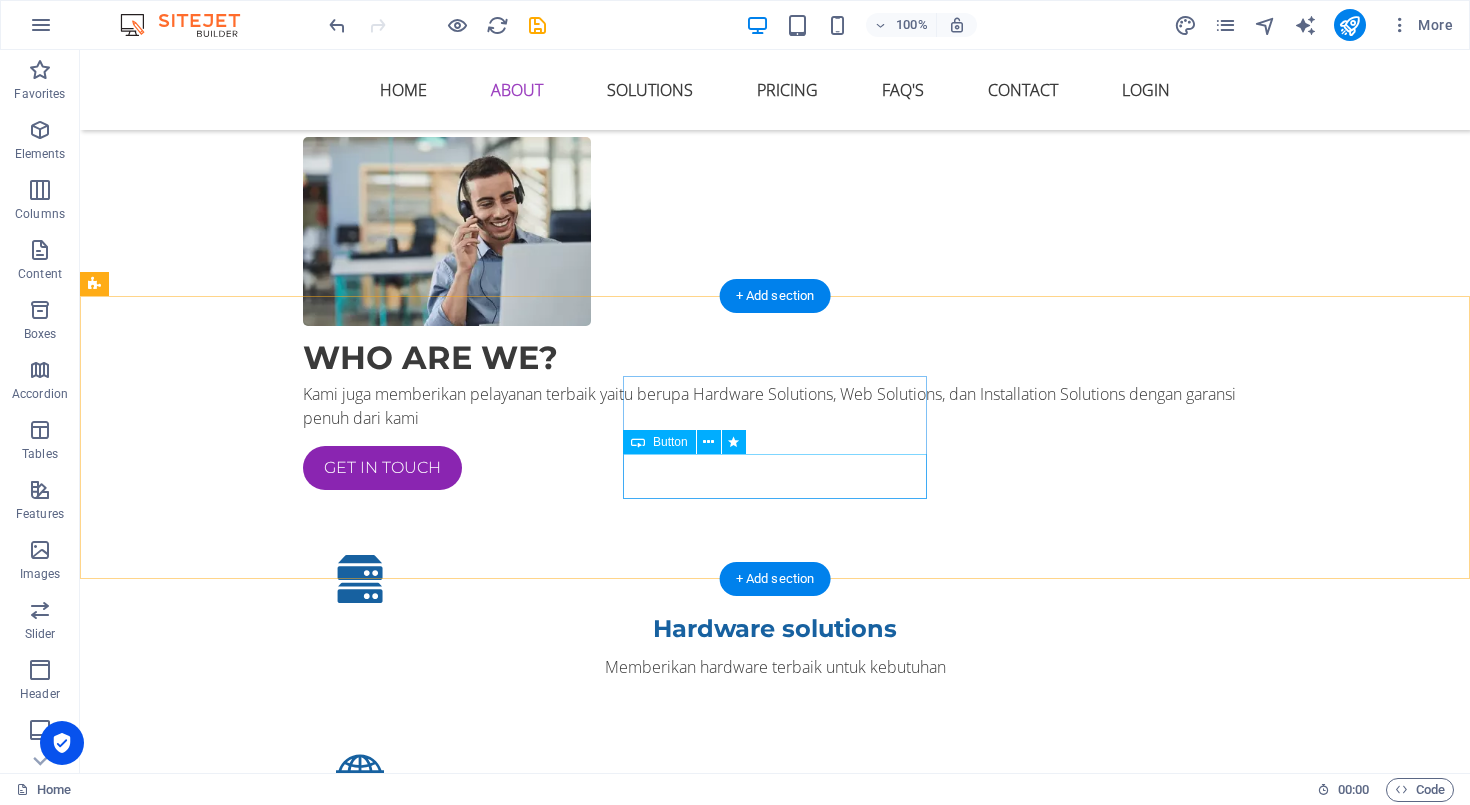 click on "Contact now!" at bounding box center (568, 1825) 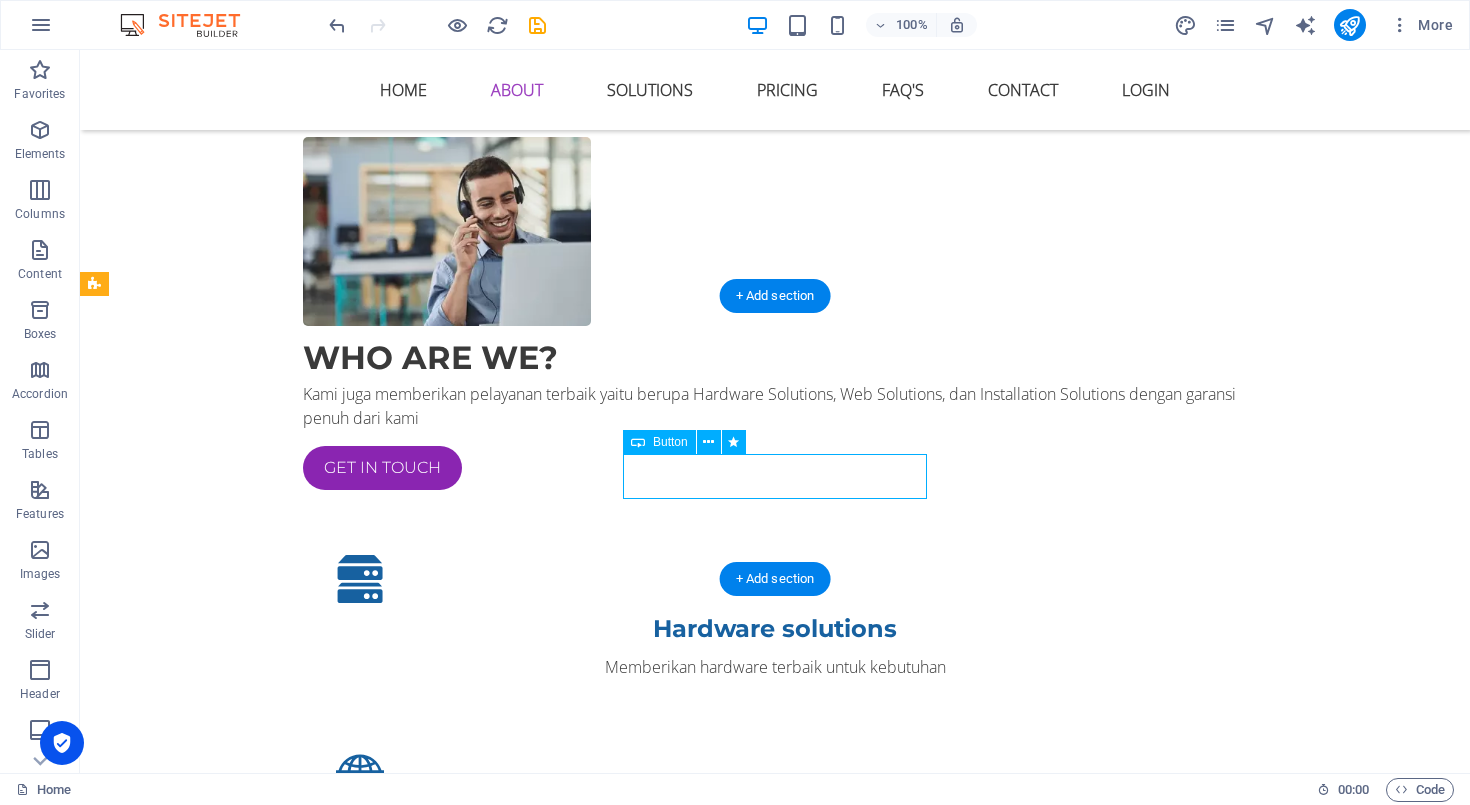click on "Contact now!" at bounding box center [568, 1825] 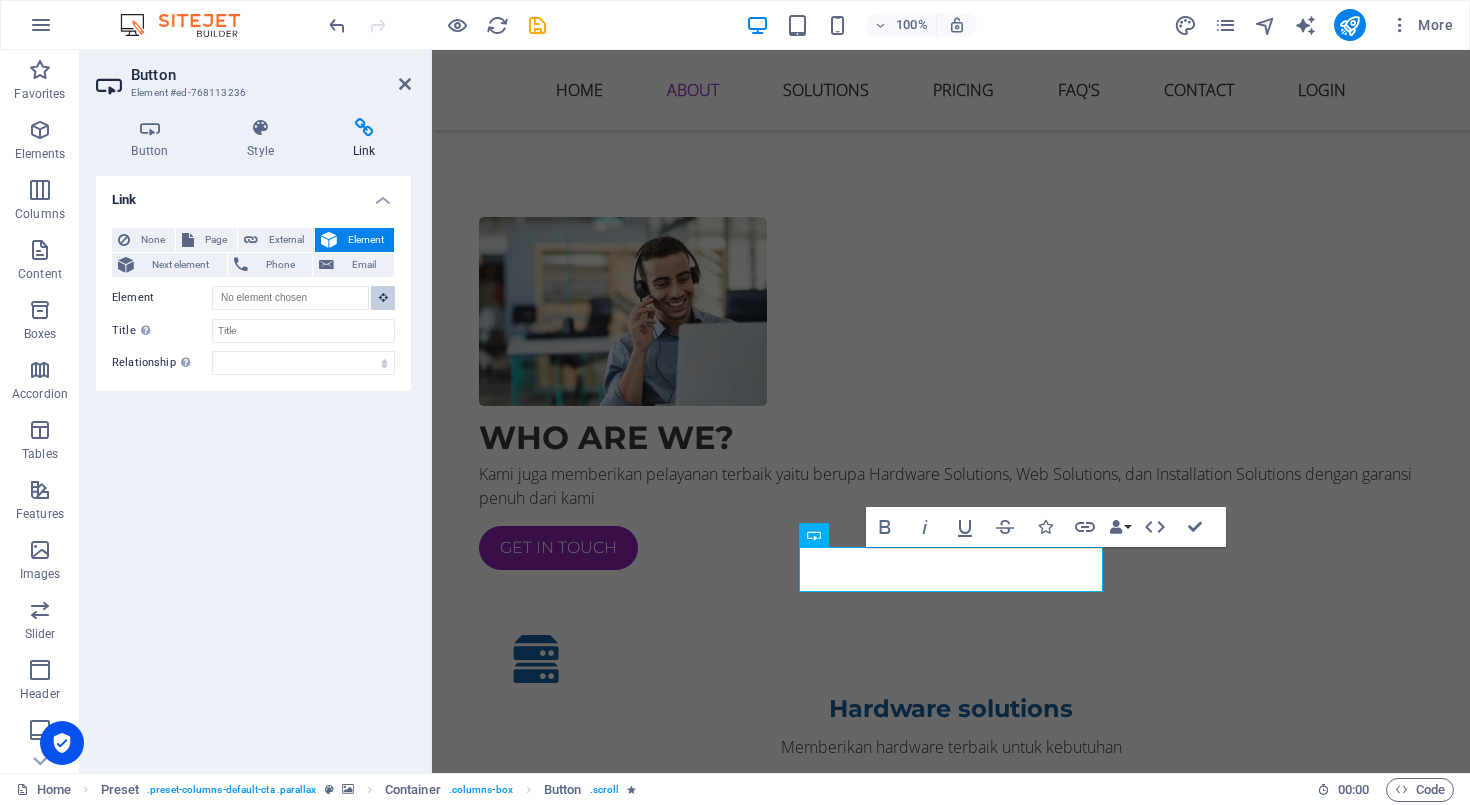 scroll, scrollTop: 1059, scrollLeft: 0, axis: vertical 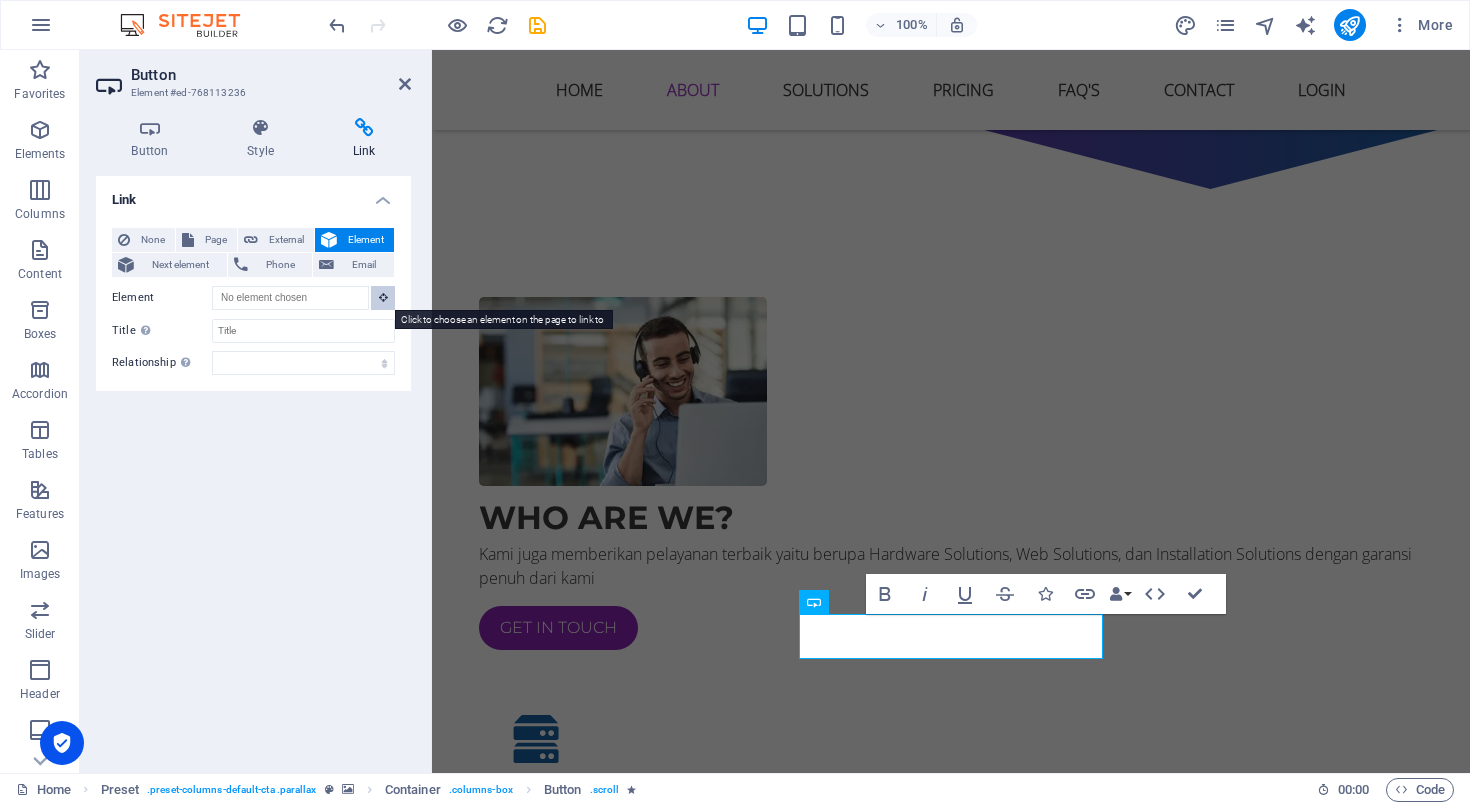 click at bounding box center [383, 297] 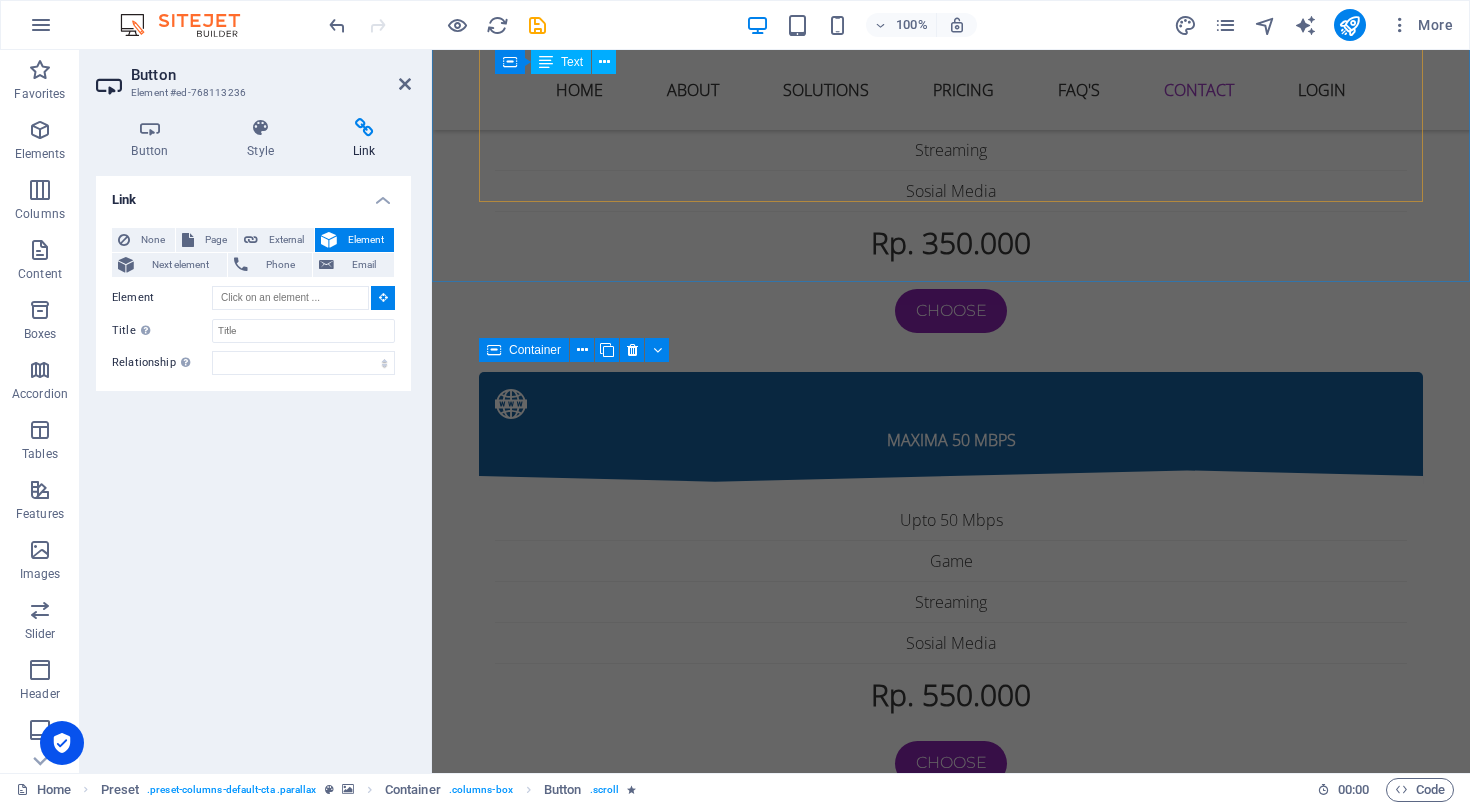 scroll, scrollTop: 6016, scrollLeft: 0, axis: vertical 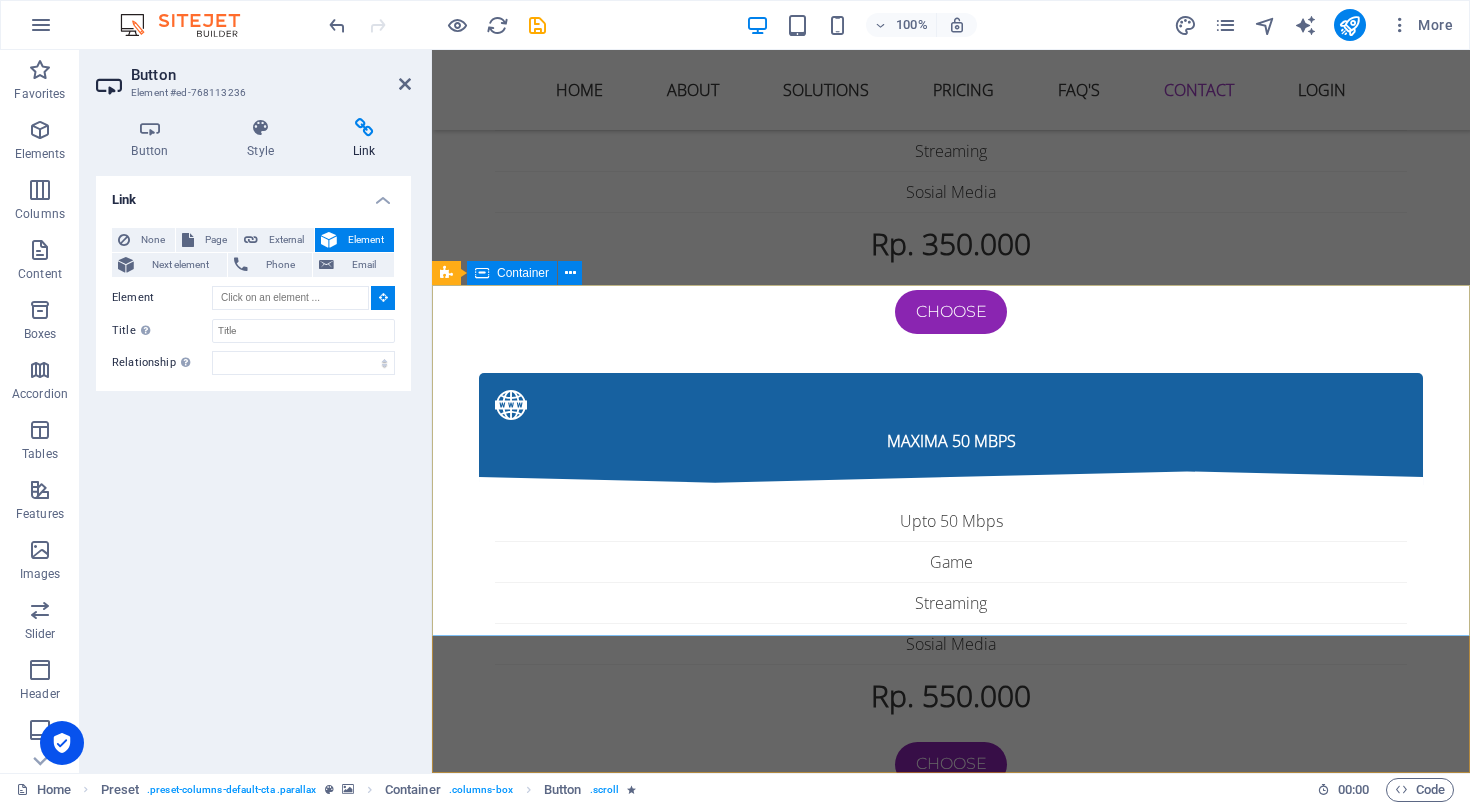 click on "Serving Every Bit We provide your home with stable, high-speed internet without a Fair Usage Policy (FUP). Enjoy hassle-free browsing at an affordable price. Navigation Home About Solutions Pricing FAQs Contact Contact us Cicalengka - Kab. [GEOGRAPHIC_DATA]   40395 [EMAIL_ADDRESS][DOMAIN_NAME] Phone:  [PHONE_NUMBER]" at bounding box center (951, 3934) 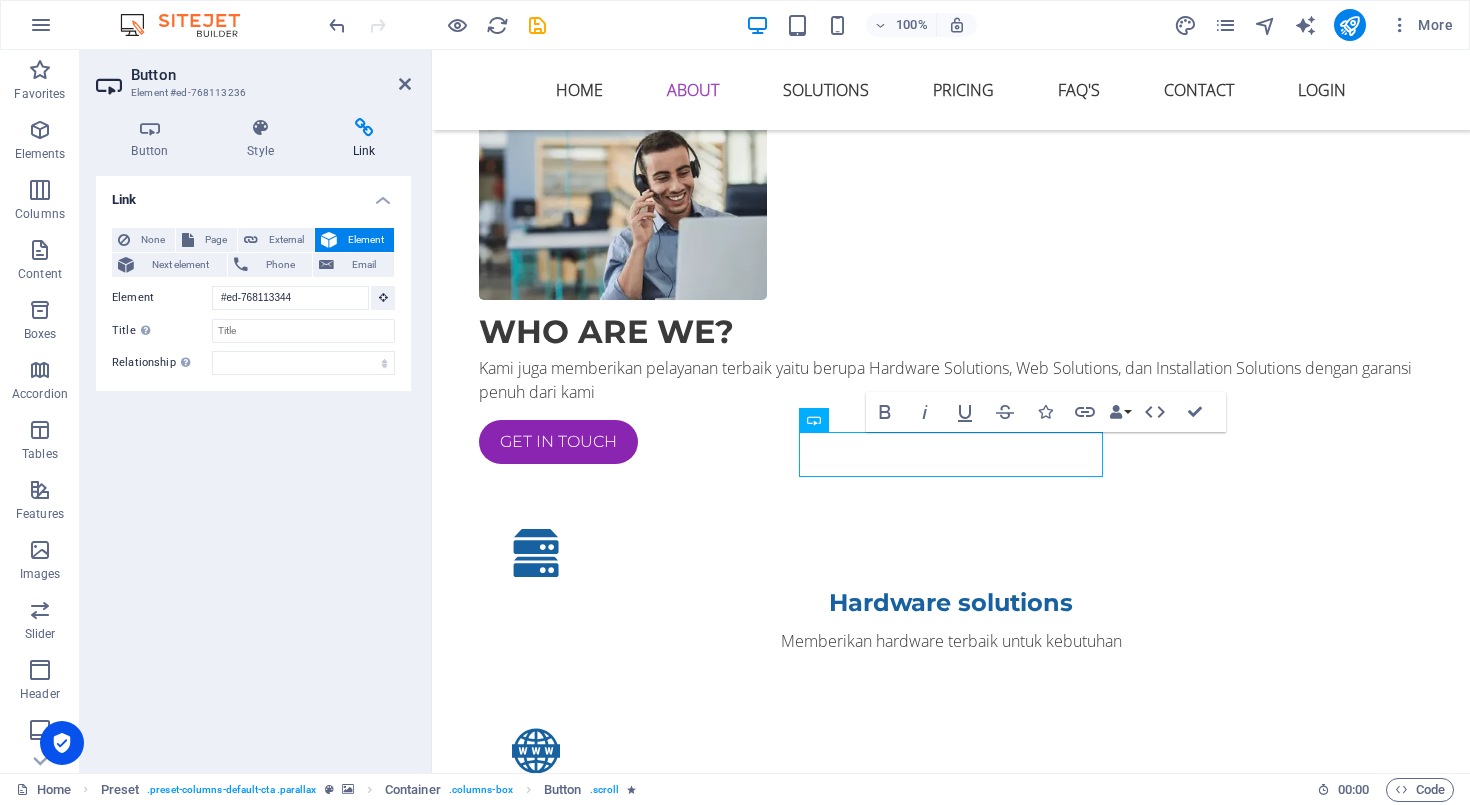 scroll, scrollTop: 1241, scrollLeft: 0, axis: vertical 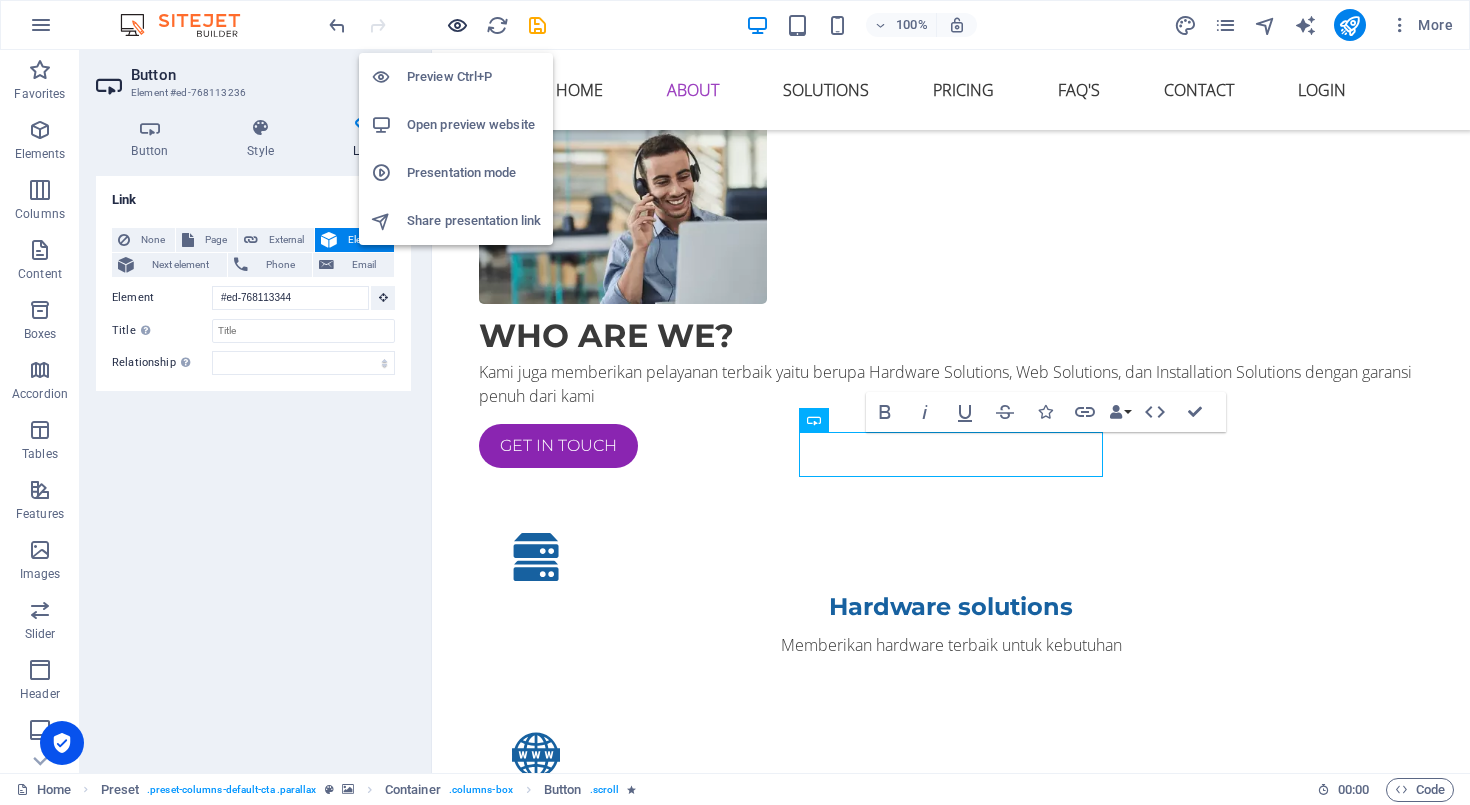 click at bounding box center (457, 25) 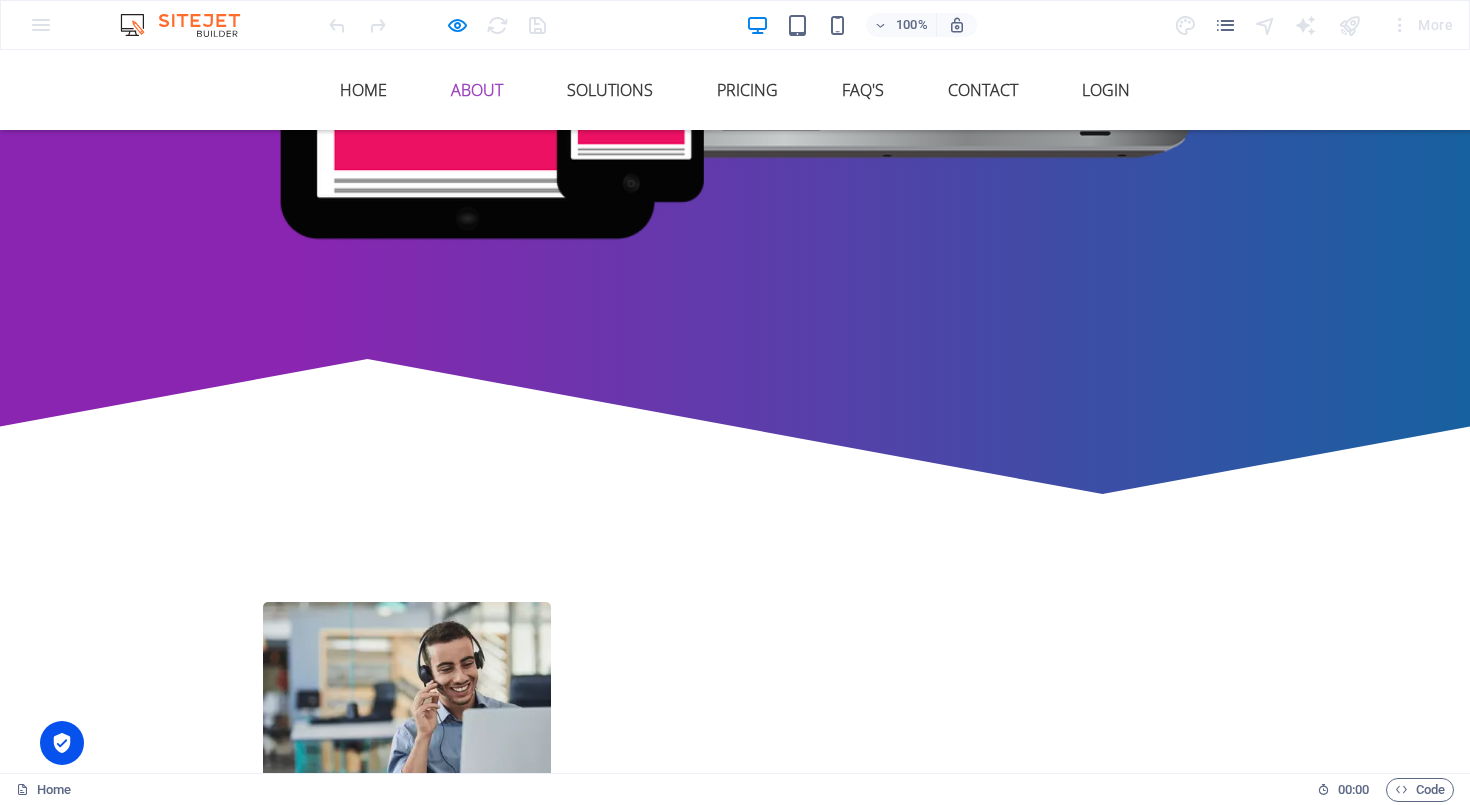 click on "Get in touch" at bounding box center (342, 933) 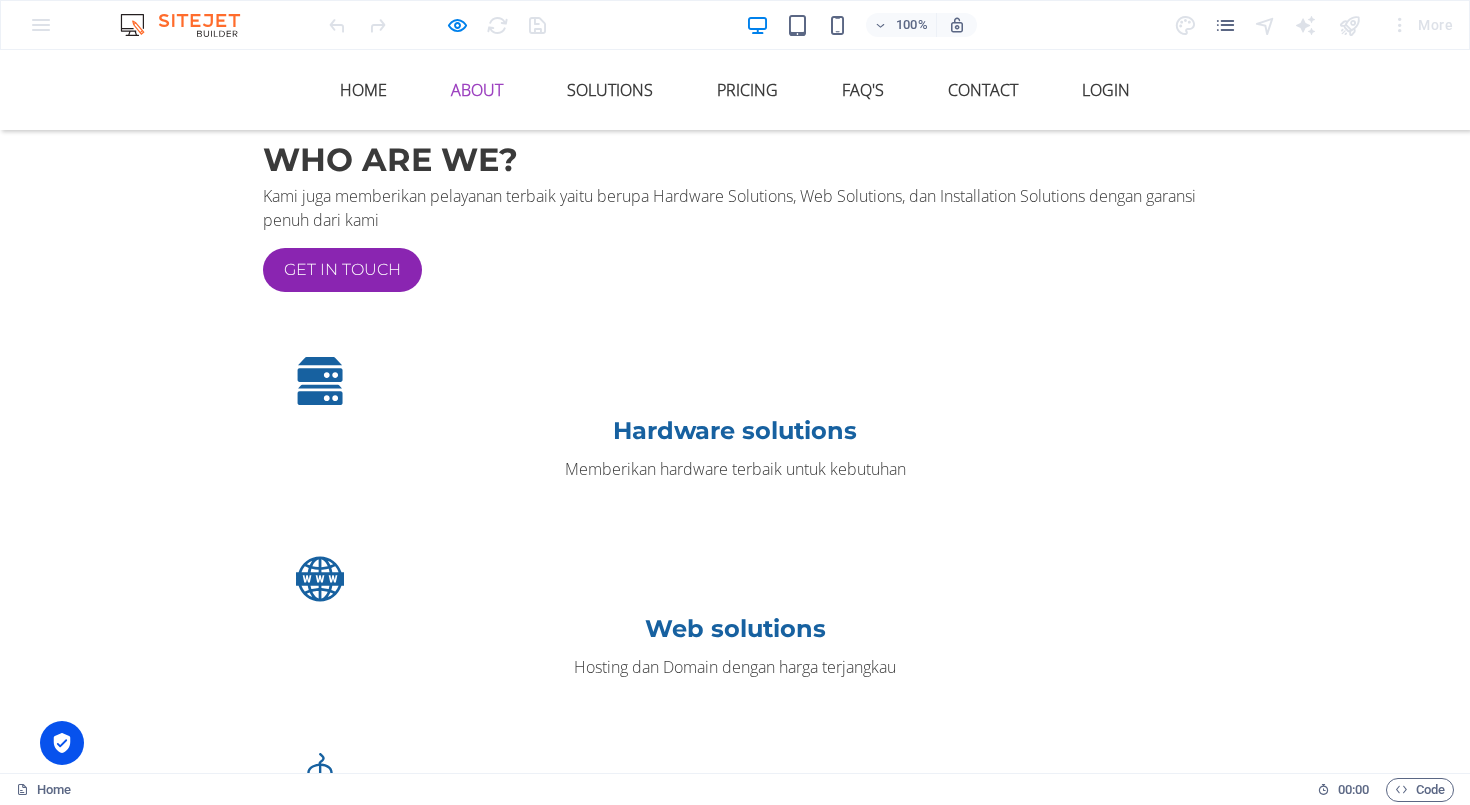 scroll, scrollTop: 1393, scrollLeft: 0, axis: vertical 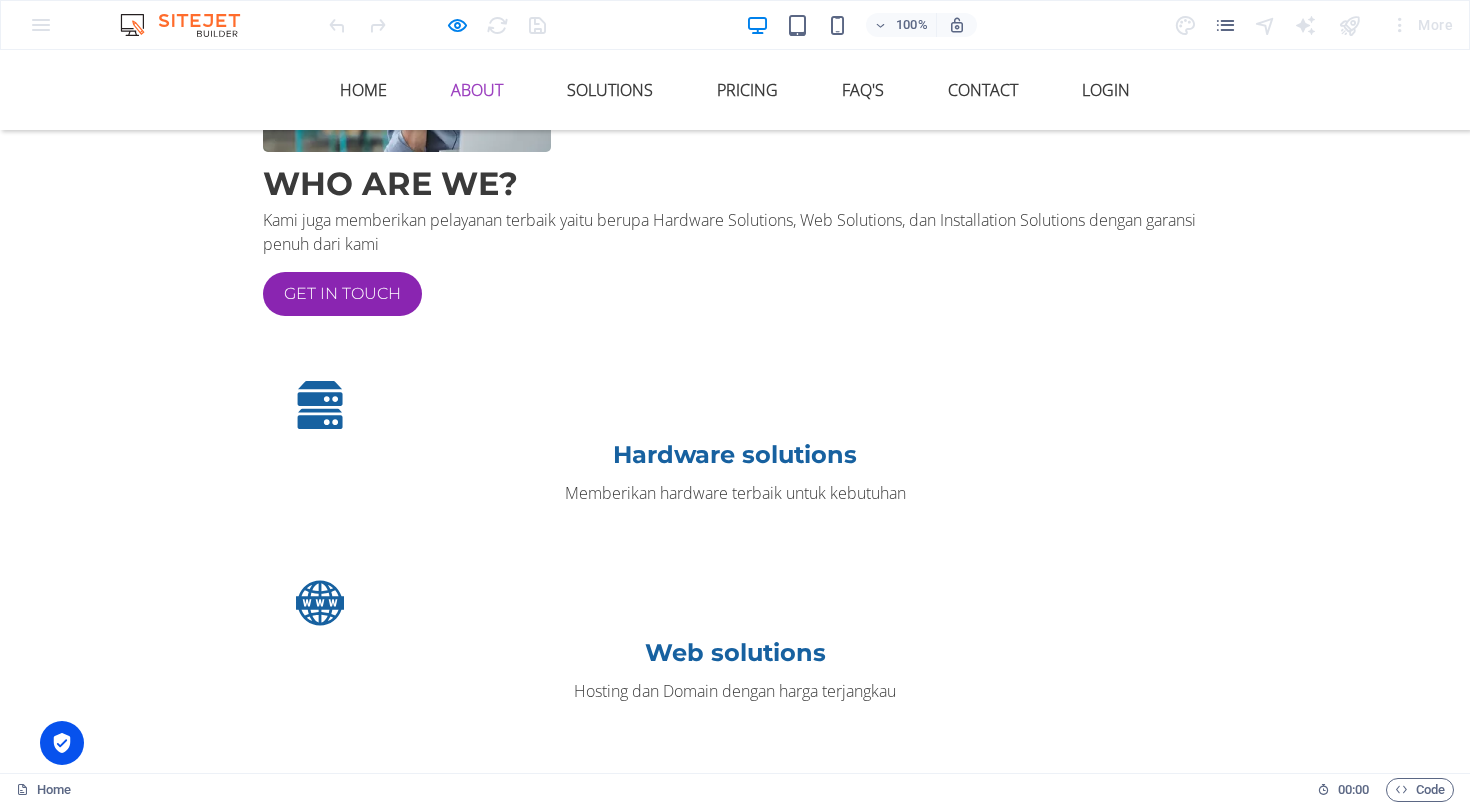 click on "Contact now!" at bounding box center (488, 1651) 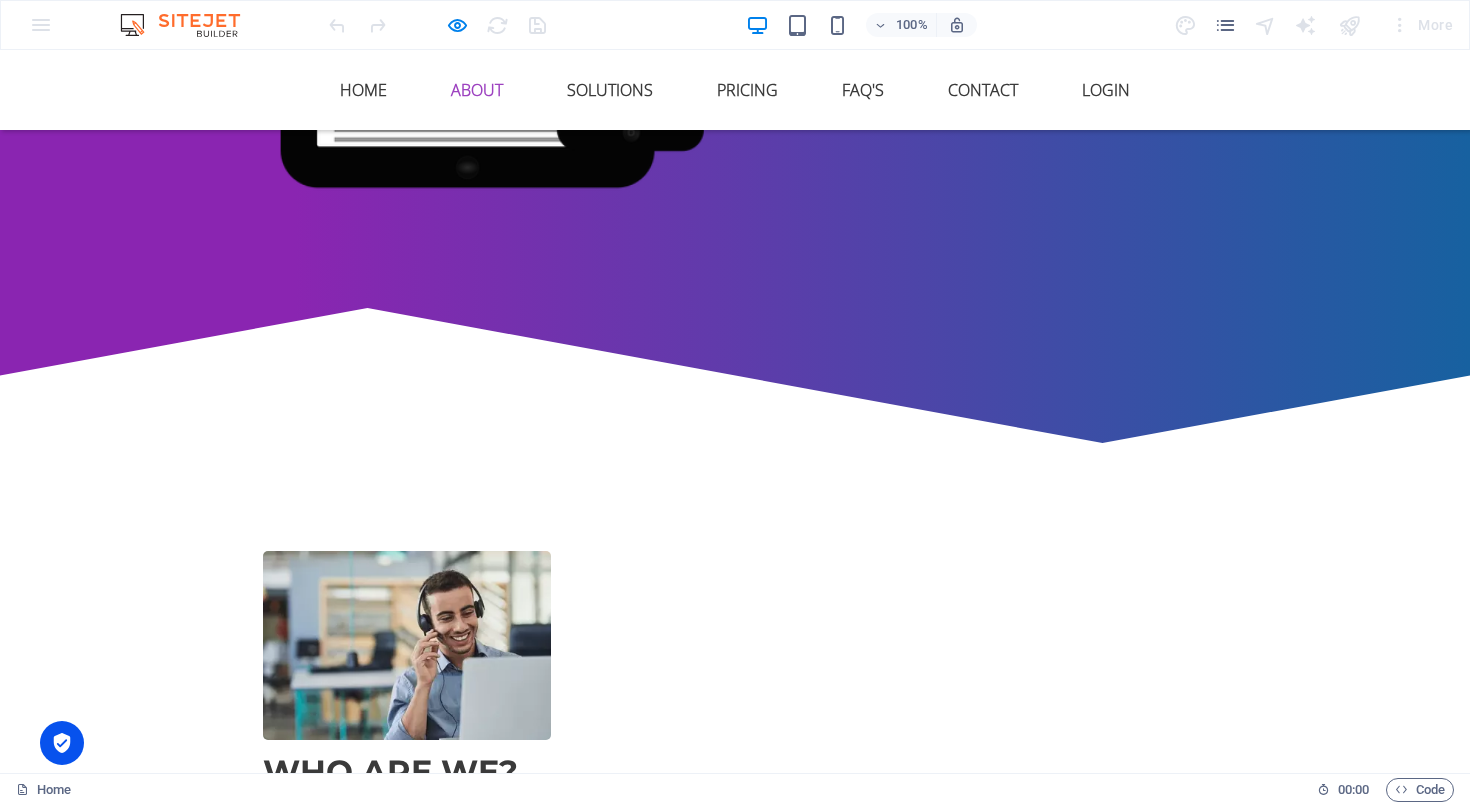 click on "Get in touch" at bounding box center (342, 882) 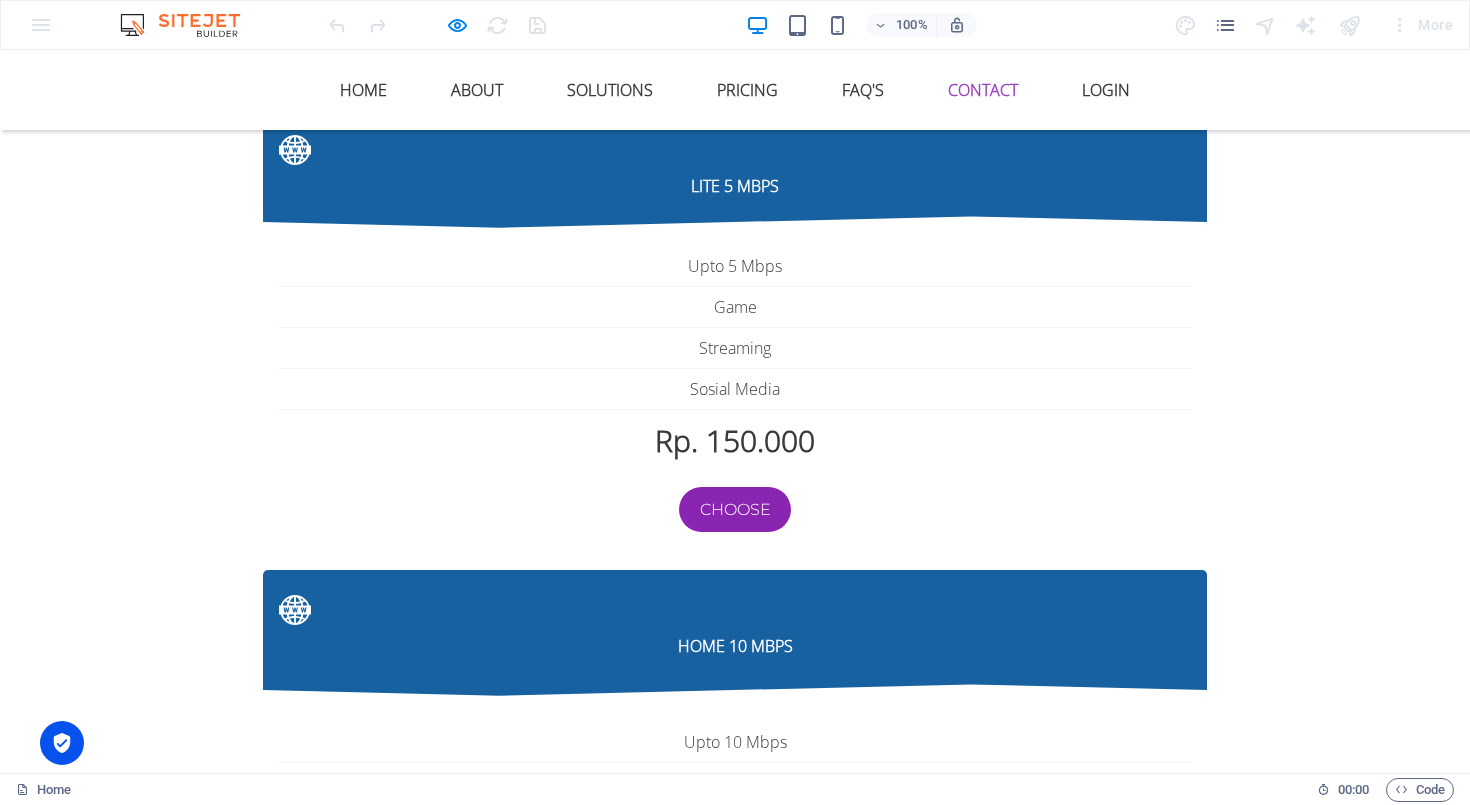 scroll, scrollTop: 4283, scrollLeft: 0, axis: vertical 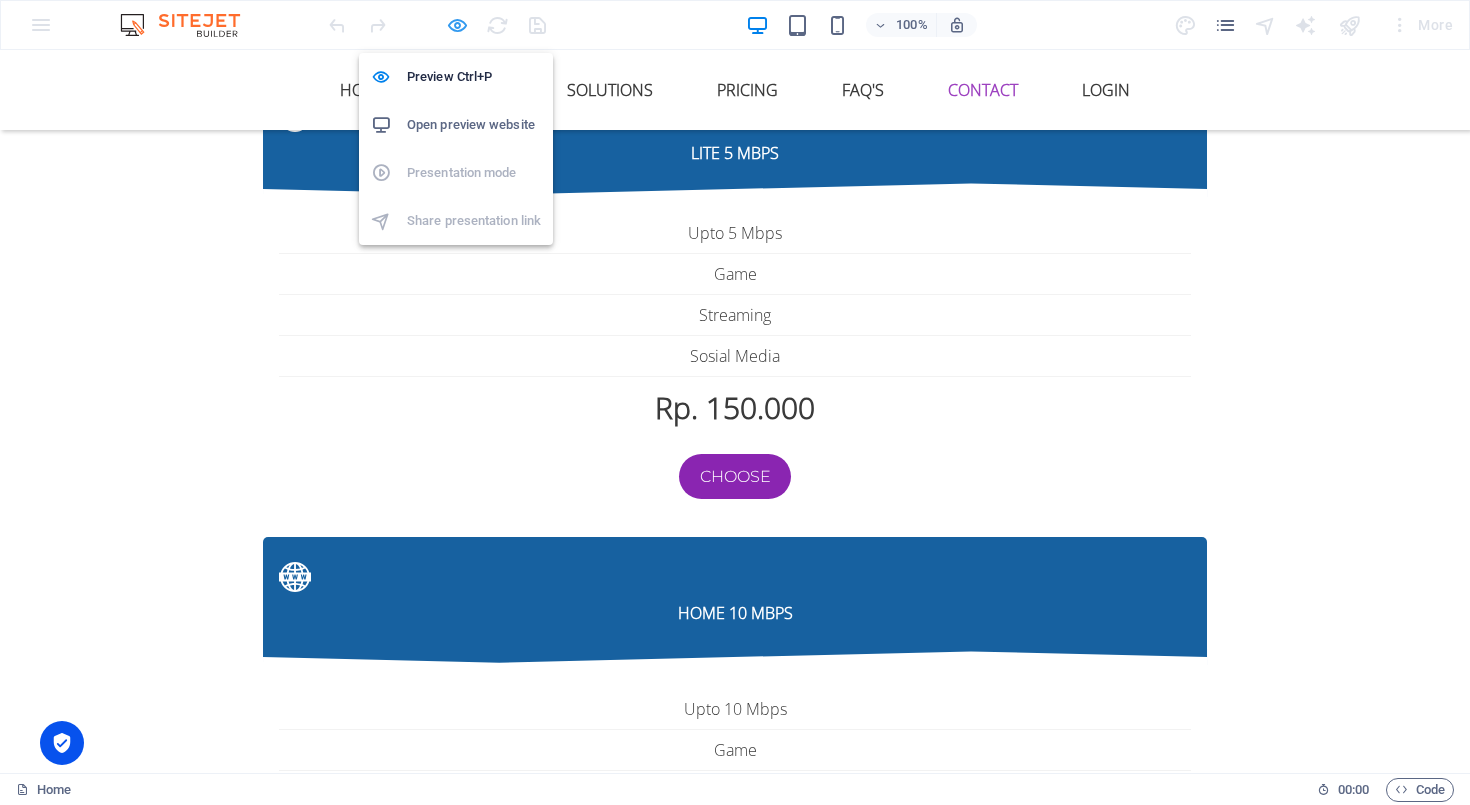click at bounding box center (457, 25) 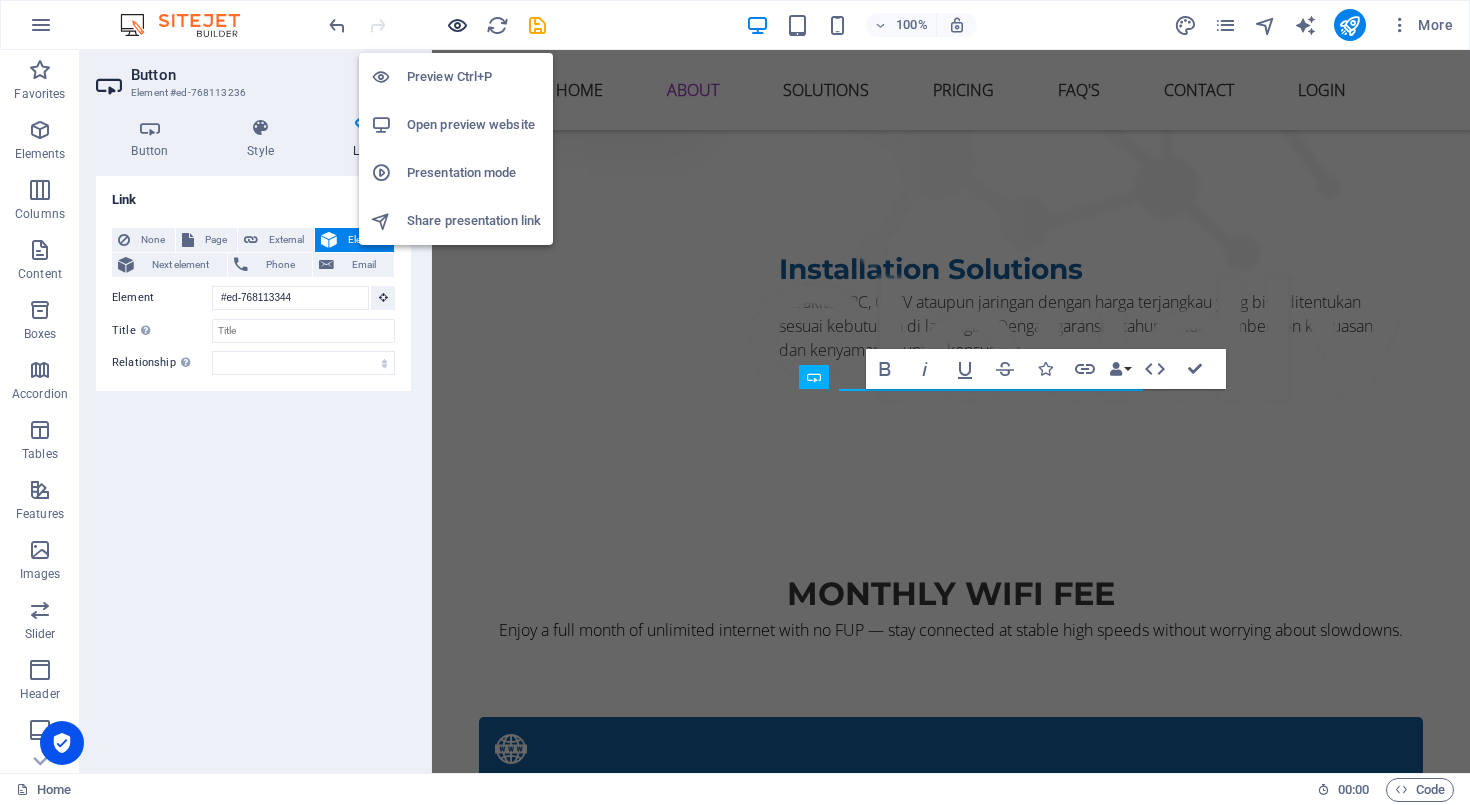 scroll, scrollTop: 1284, scrollLeft: 0, axis: vertical 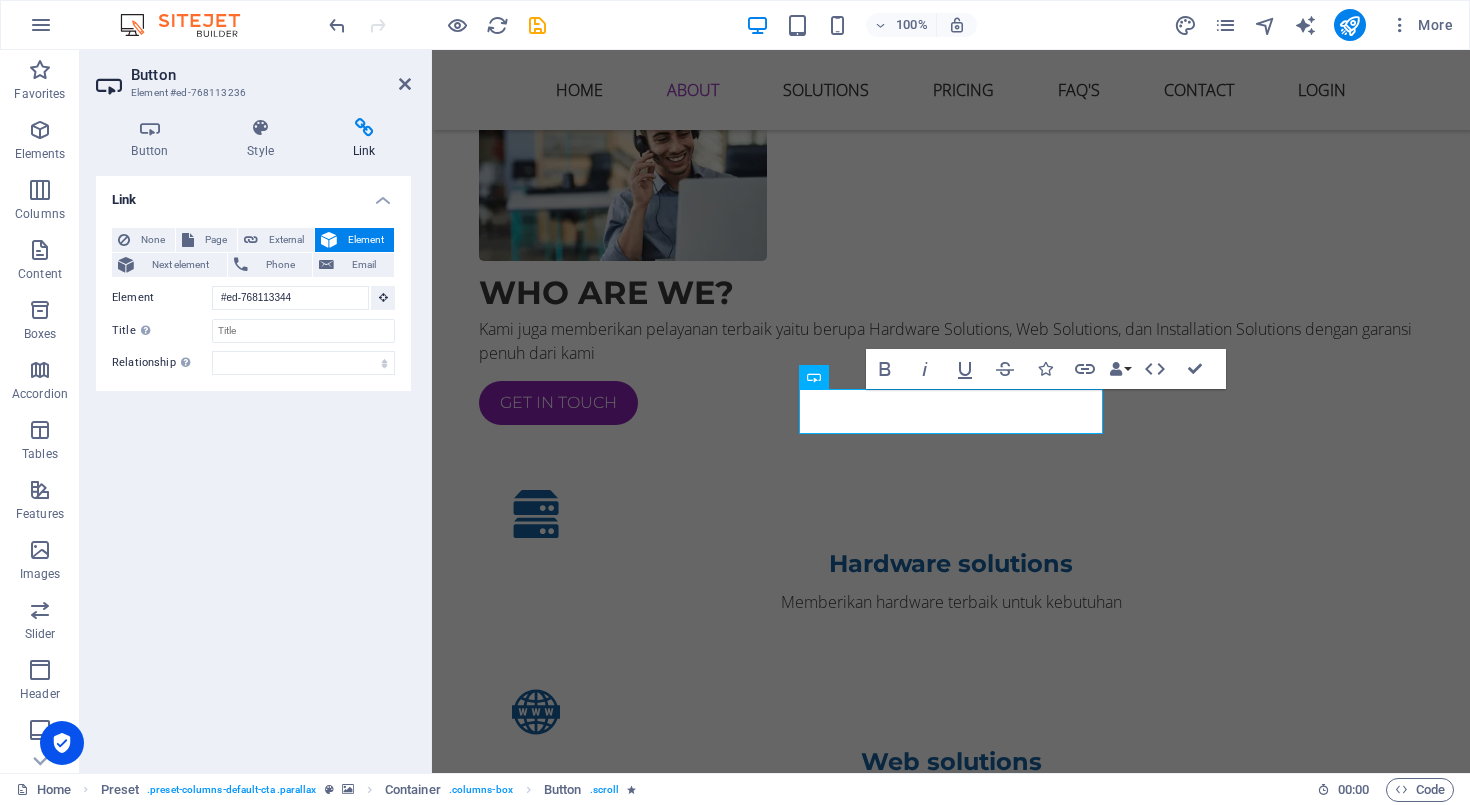 click on "Button" at bounding box center (271, 75) 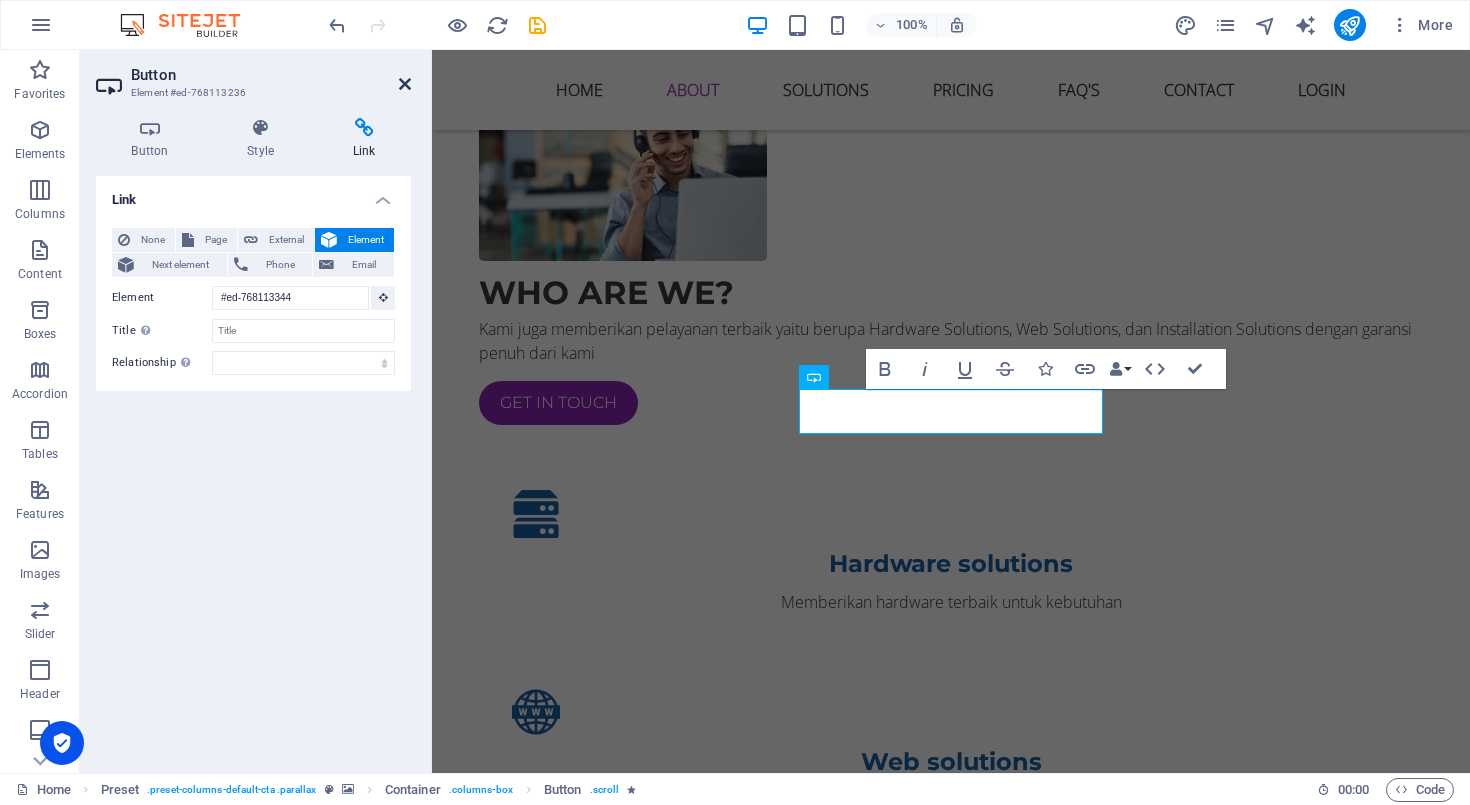 click at bounding box center (405, 84) 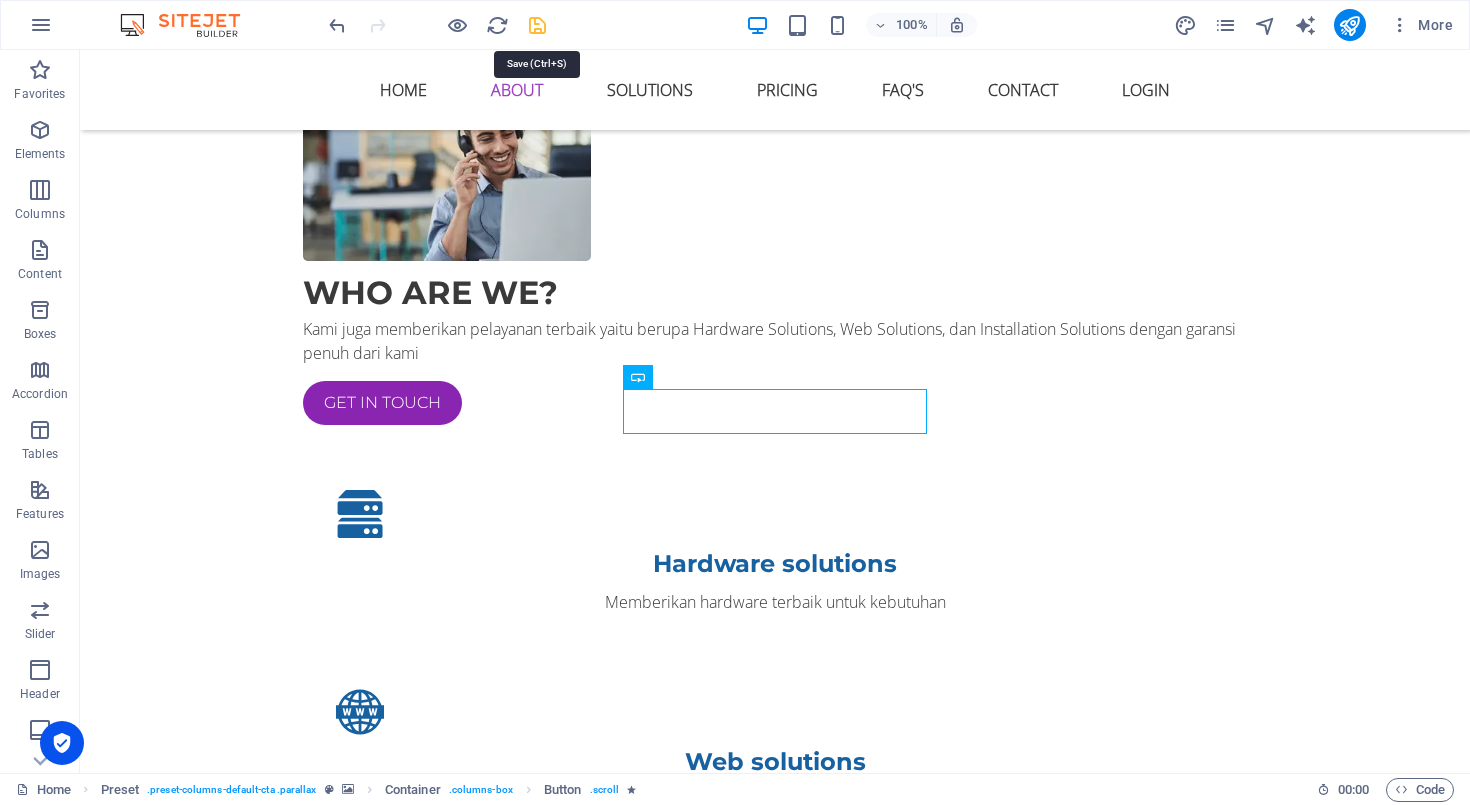 click at bounding box center (537, 25) 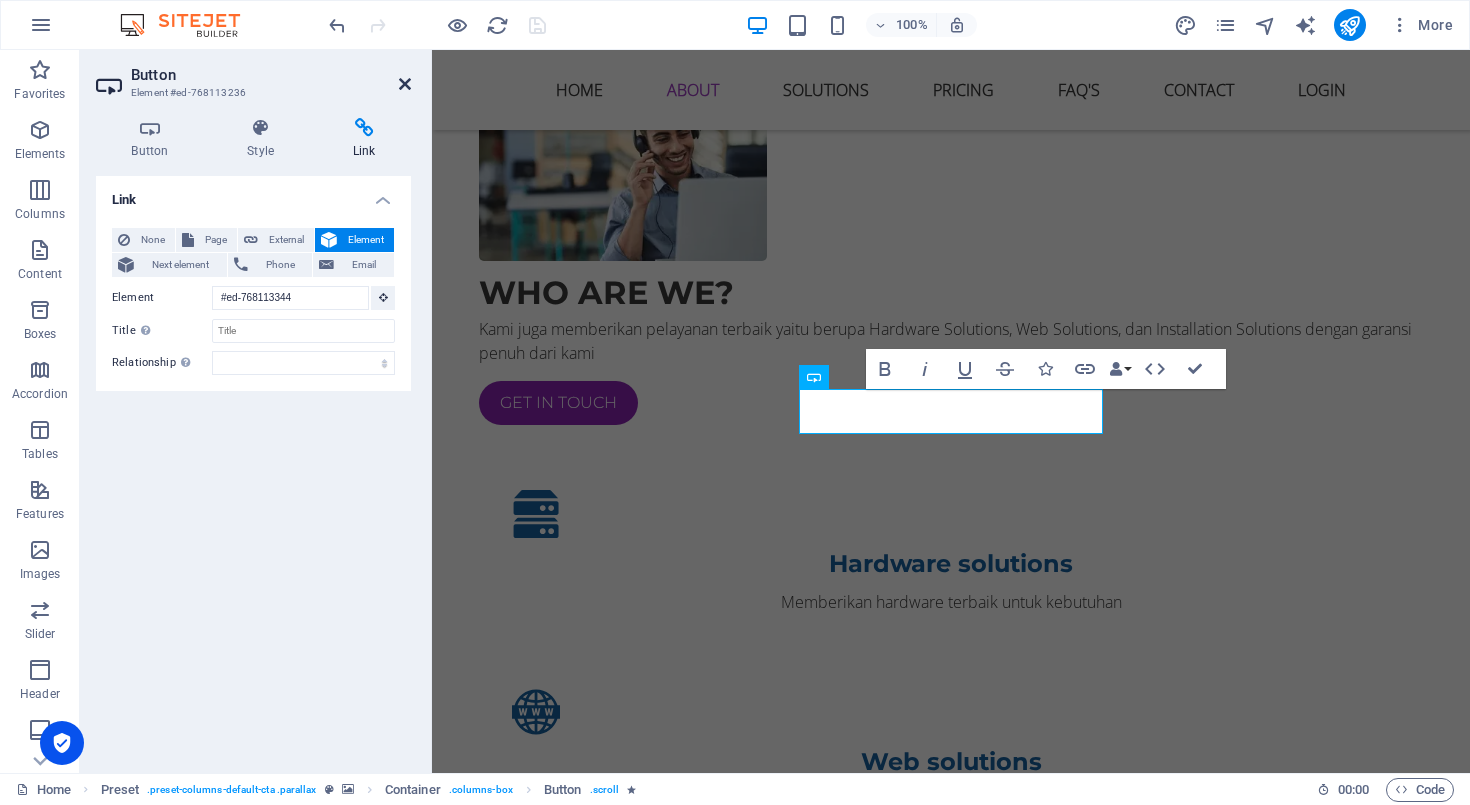 click at bounding box center [405, 84] 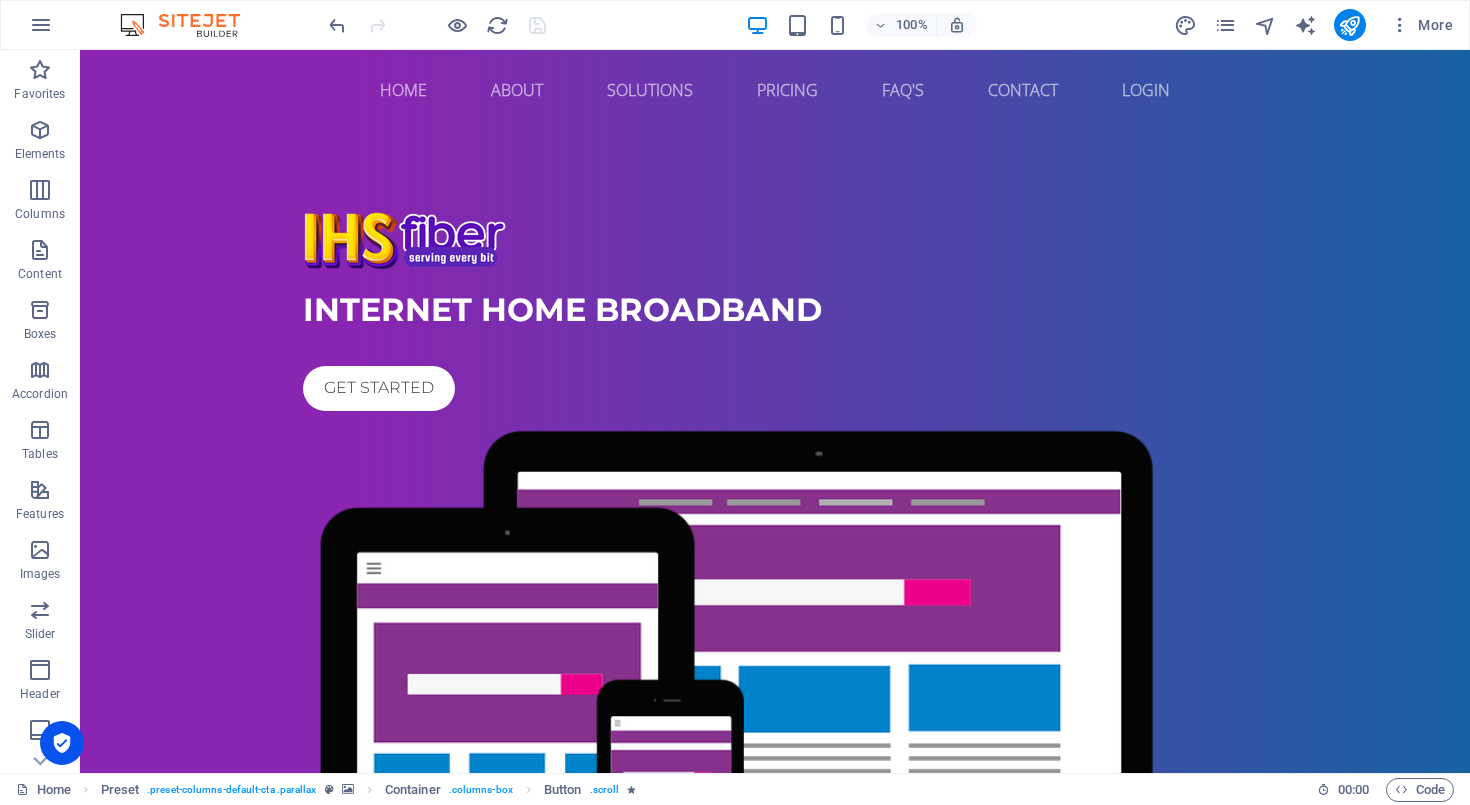 scroll, scrollTop: 0, scrollLeft: 0, axis: both 